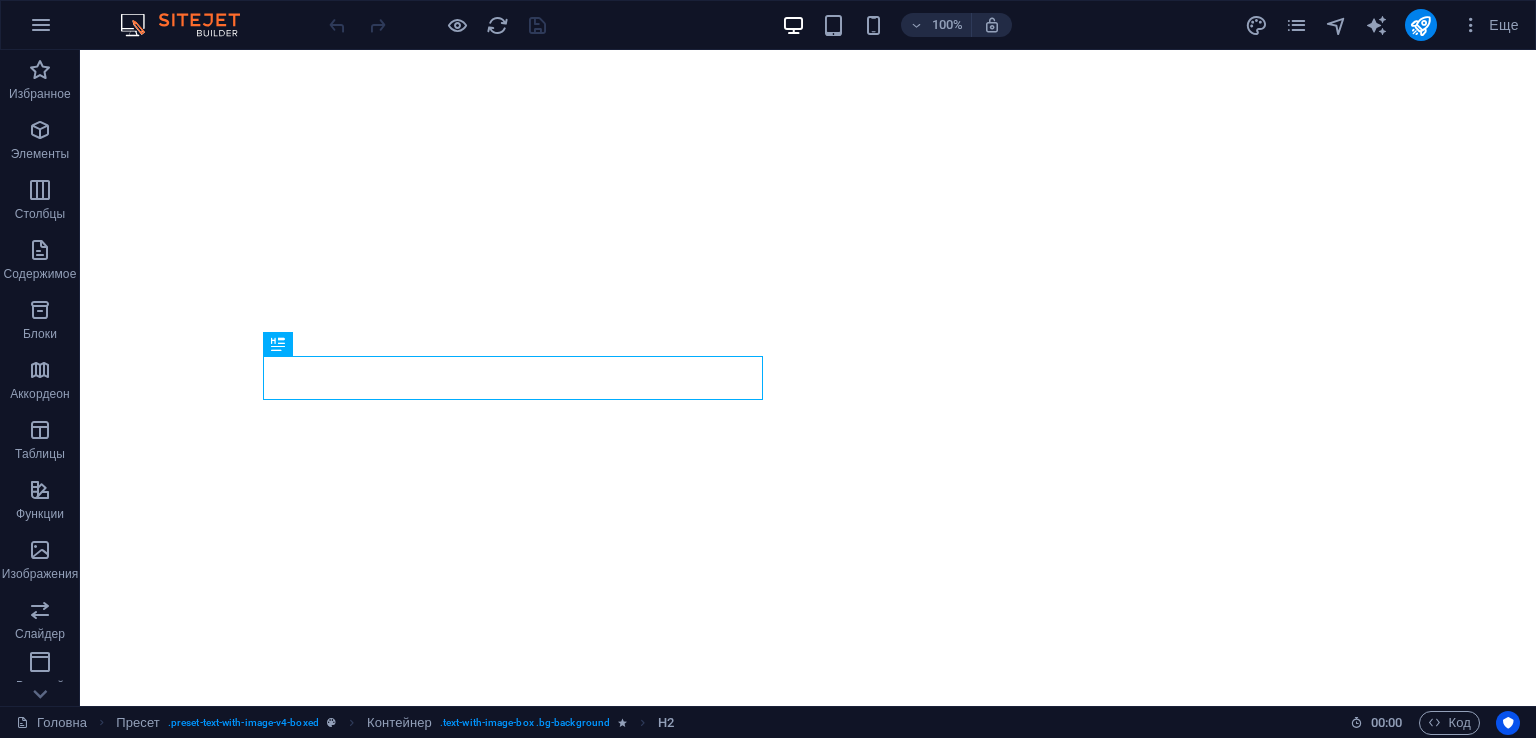 scroll, scrollTop: 0, scrollLeft: 0, axis: both 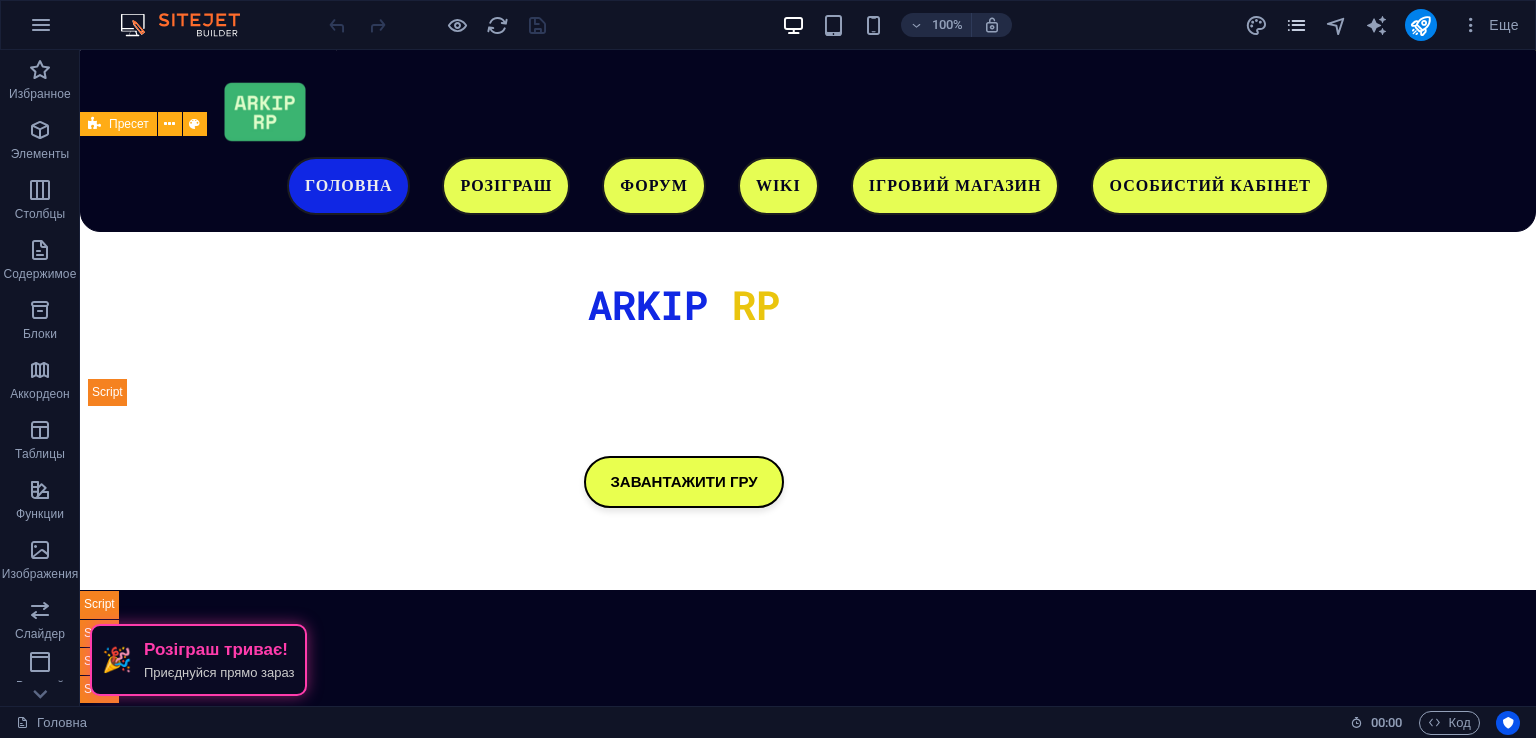 click at bounding box center [1296, 25] 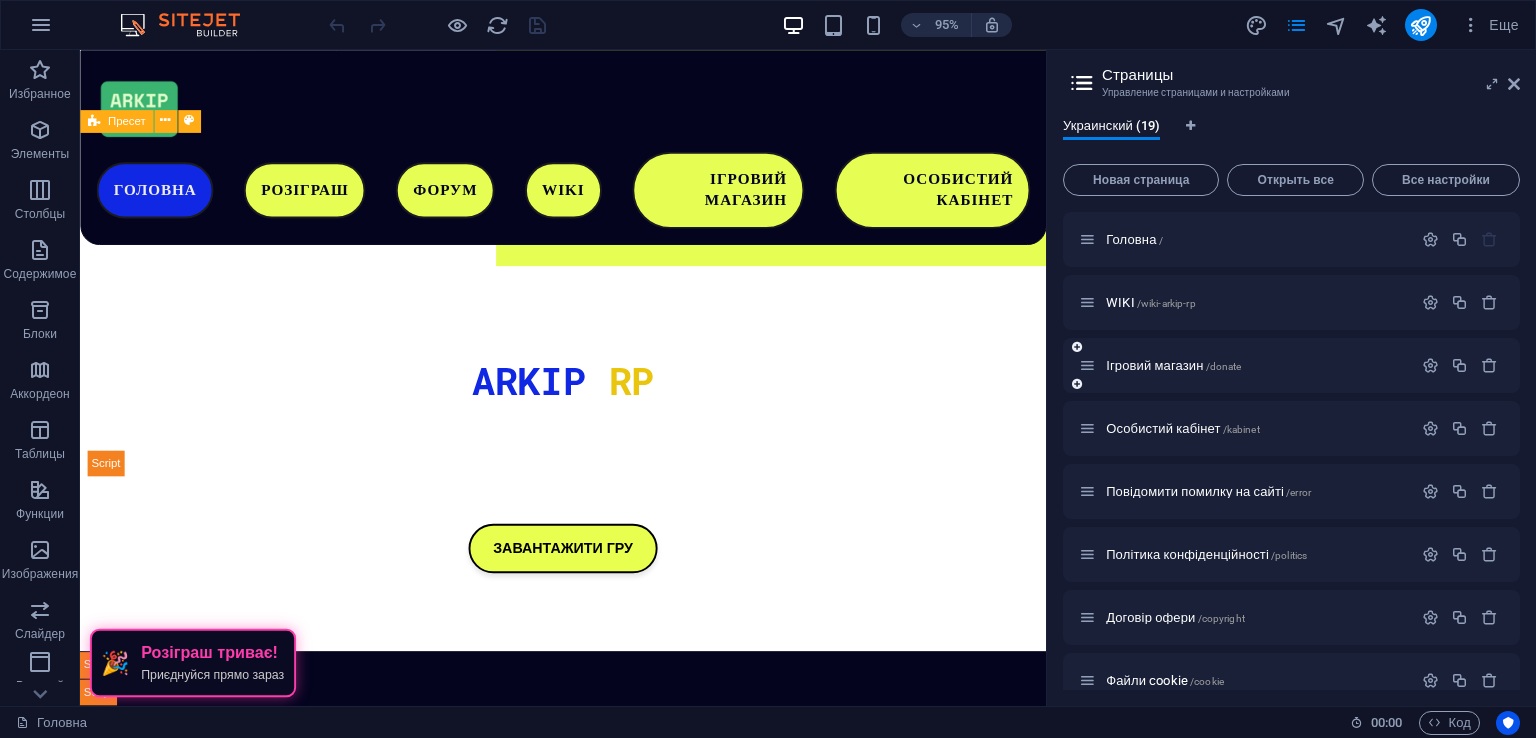 scroll, scrollTop: 702, scrollLeft: 0, axis: vertical 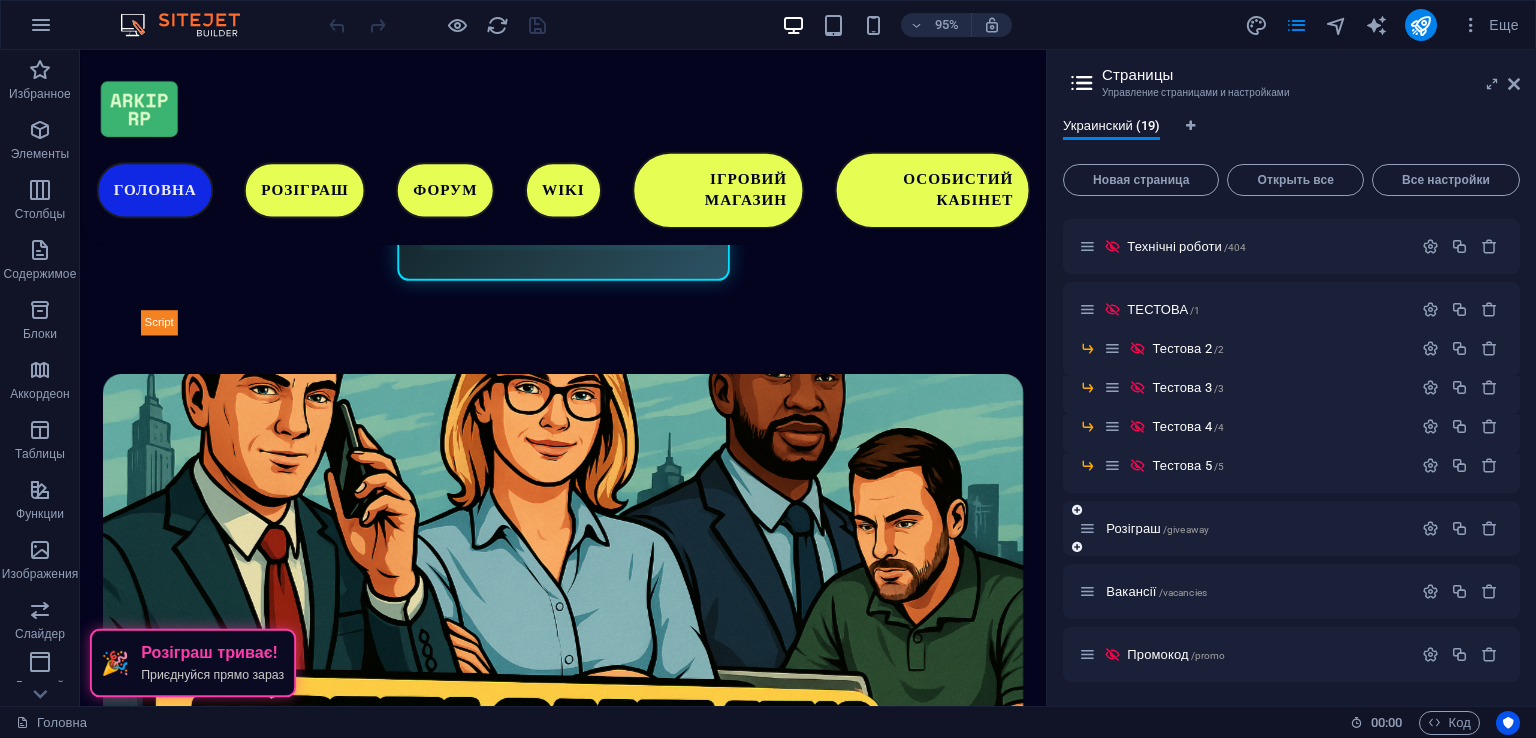 click on "Розіграш /giveaway" at bounding box center [1245, 528] 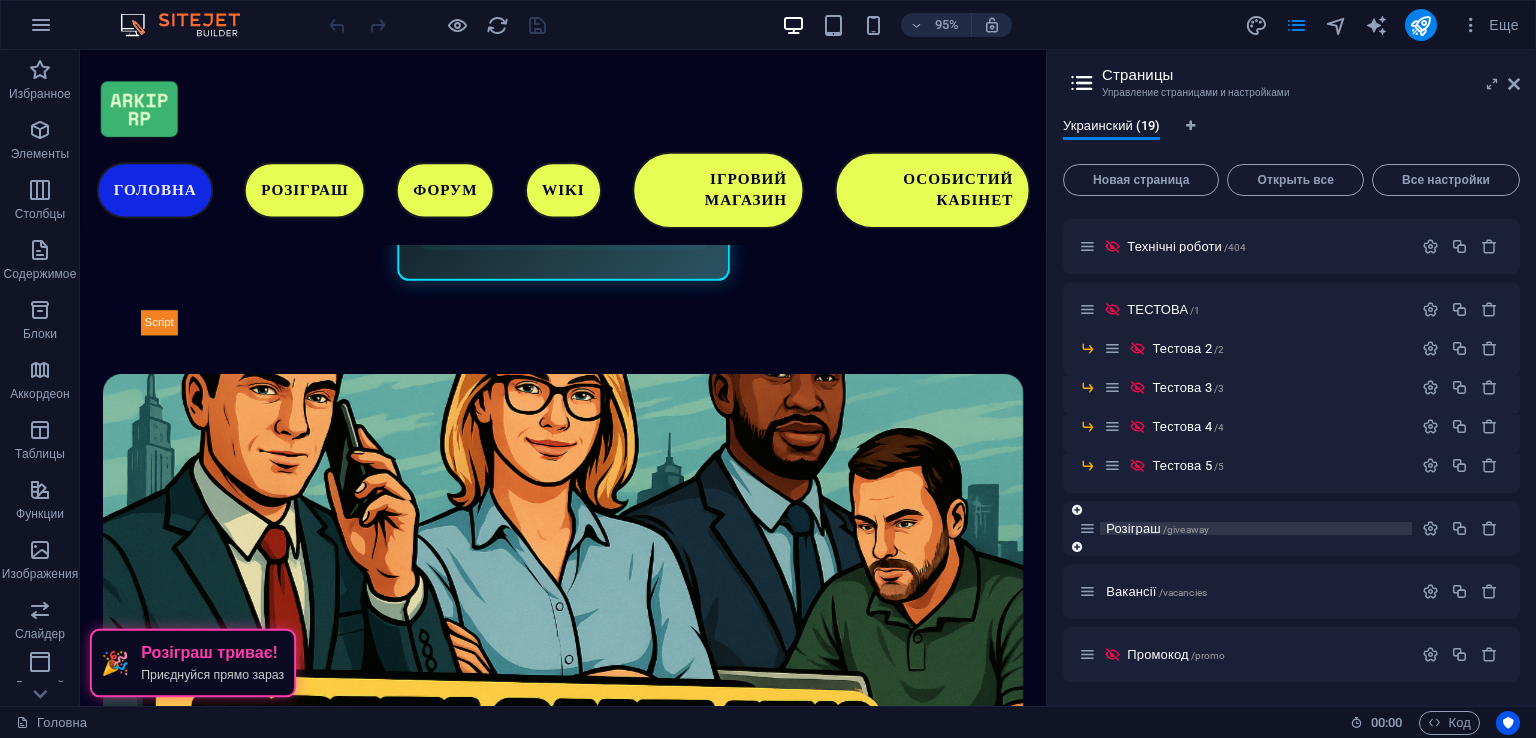 click on "/giveaway" at bounding box center [1186, 529] 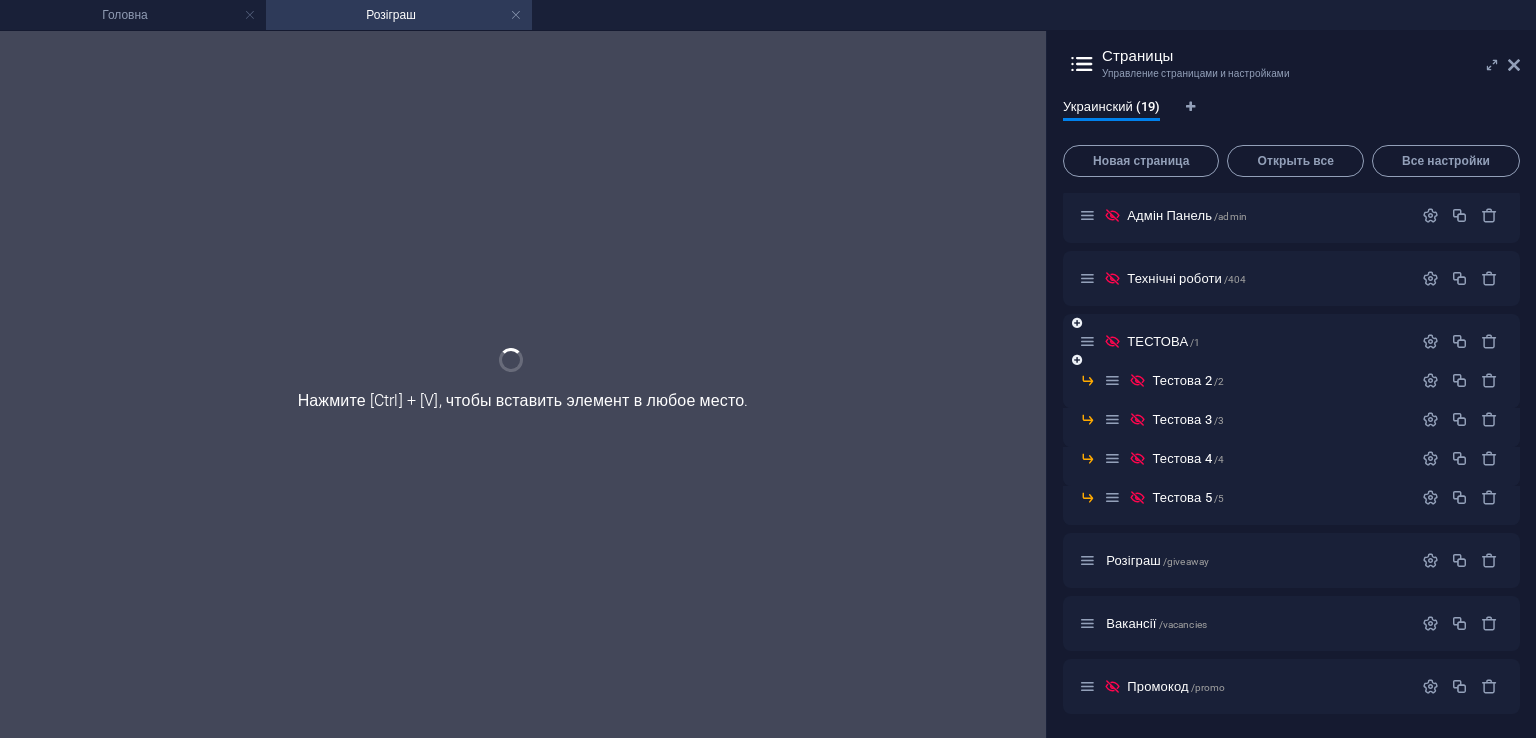 scroll, scrollTop: 572, scrollLeft: 0, axis: vertical 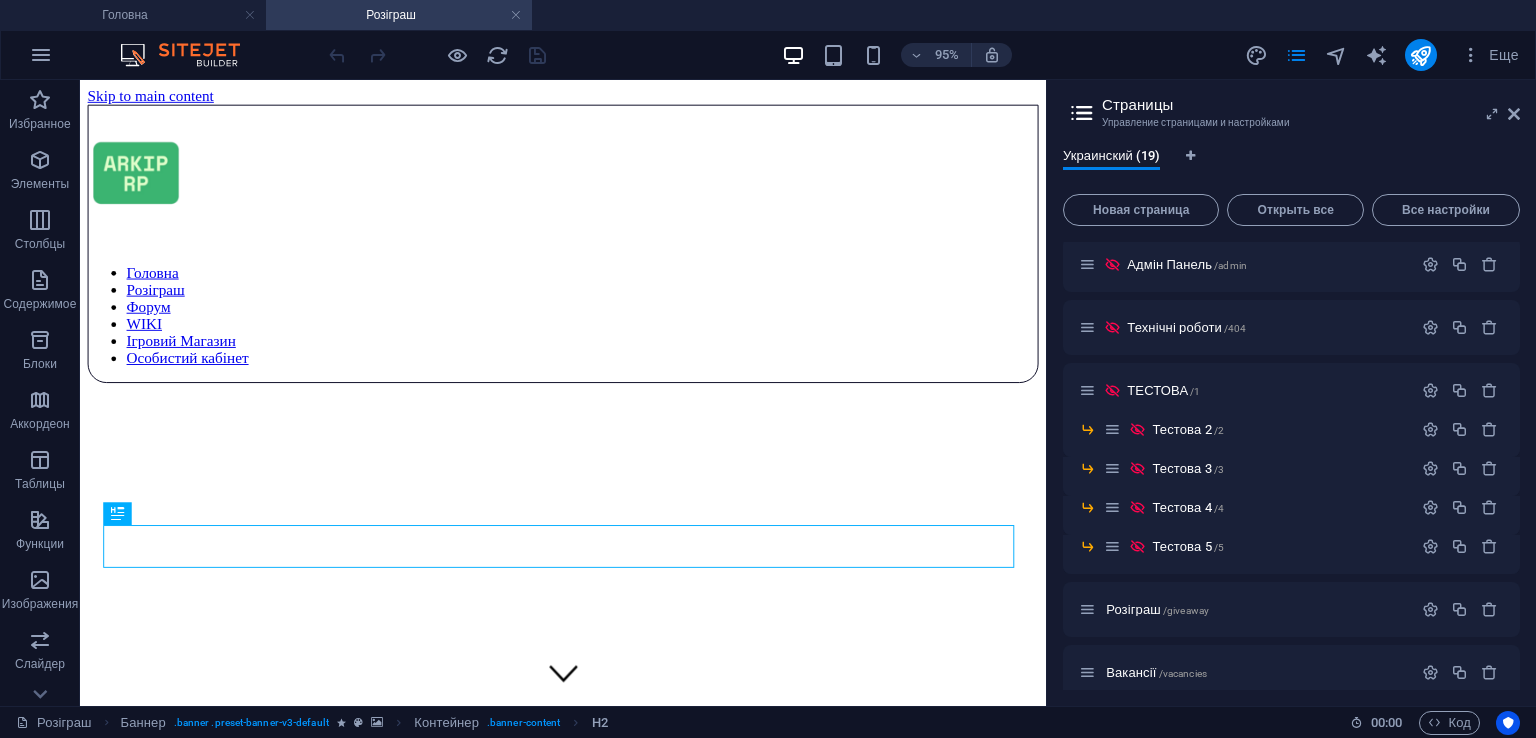 click on "Страницы Управление страницами и настройками Украинский (19) Новая страница Открыть все Все настройки Головна / WIKI /wiki-arkip-rp Ігровий магазин /donate Особистий кабінет /kabinet Повідомити помилку на сайті /error Політика конфіденційності /politics Договір офери /copyright Файли cookie /cookie Угода користувача /please Адмін Панель /admin Технічні роботи /404 ТЕСТОВА /1 Тестова 2 /2 Тестова 3 /3 Тестова 4 /4 Тестова 5 /5 Розіграш /giveaway Вакансії /vacancies Промокод /promo" at bounding box center [1291, 393] 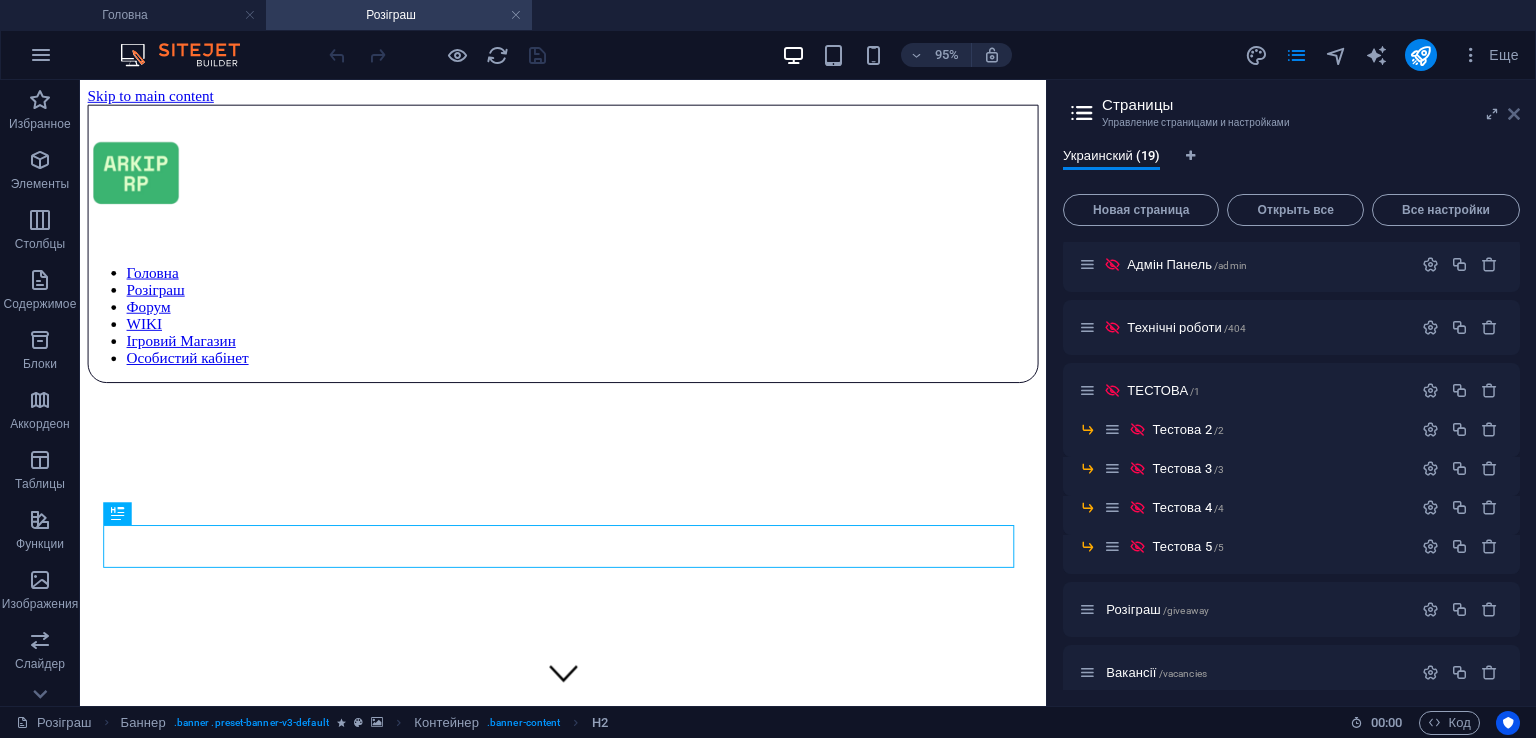 click at bounding box center (1514, 114) 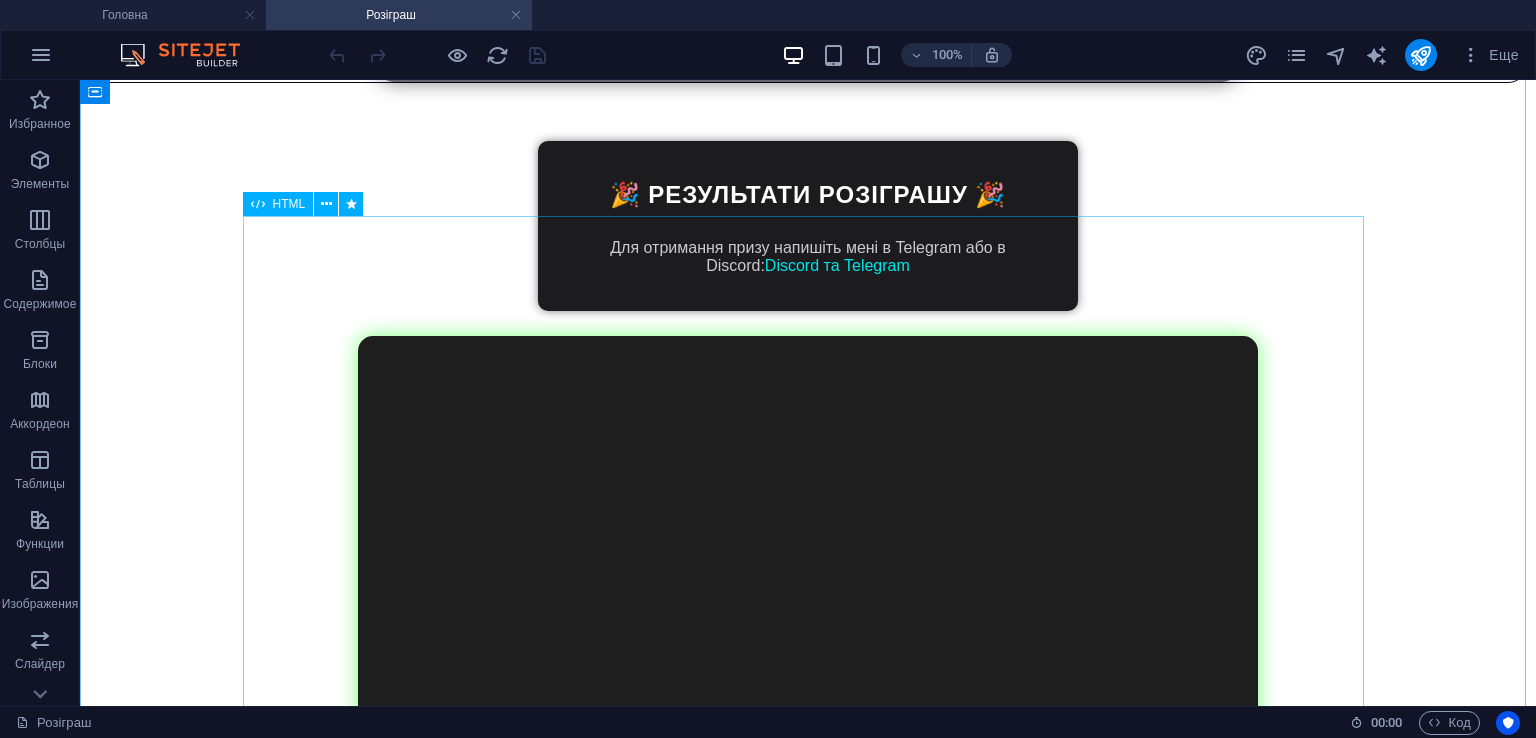 scroll, scrollTop: 2820, scrollLeft: 0, axis: vertical 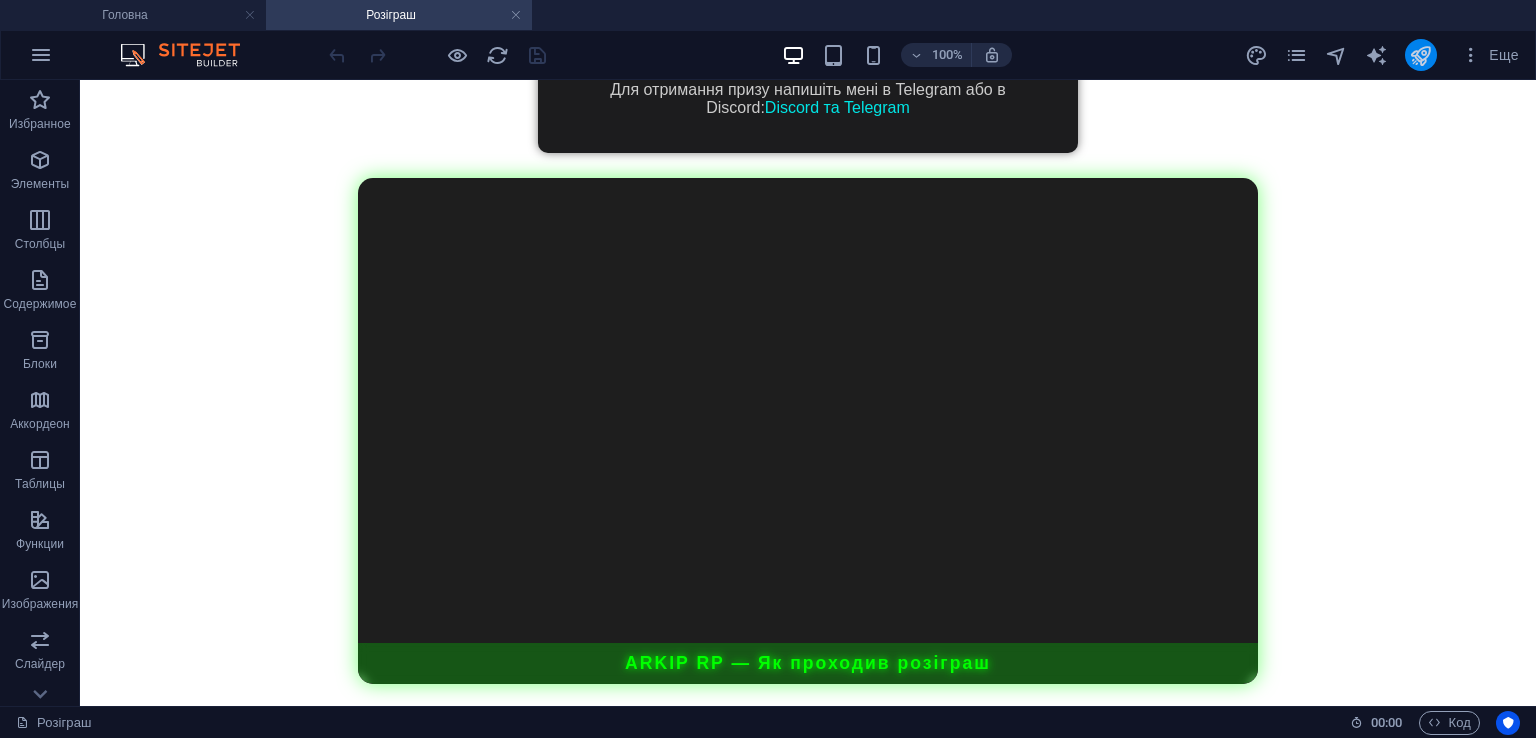 click at bounding box center [1420, 55] 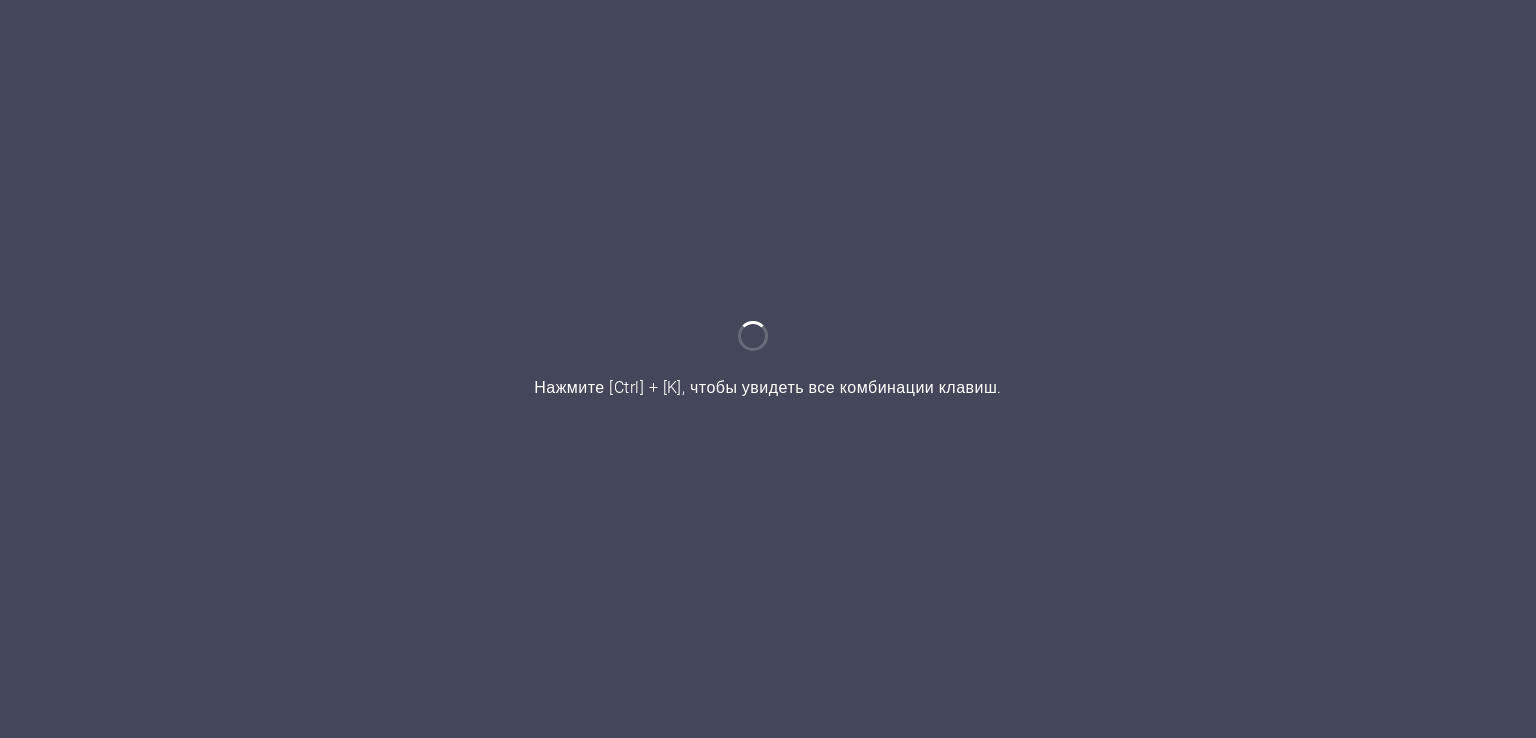 scroll, scrollTop: 0, scrollLeft: 0, axis: both 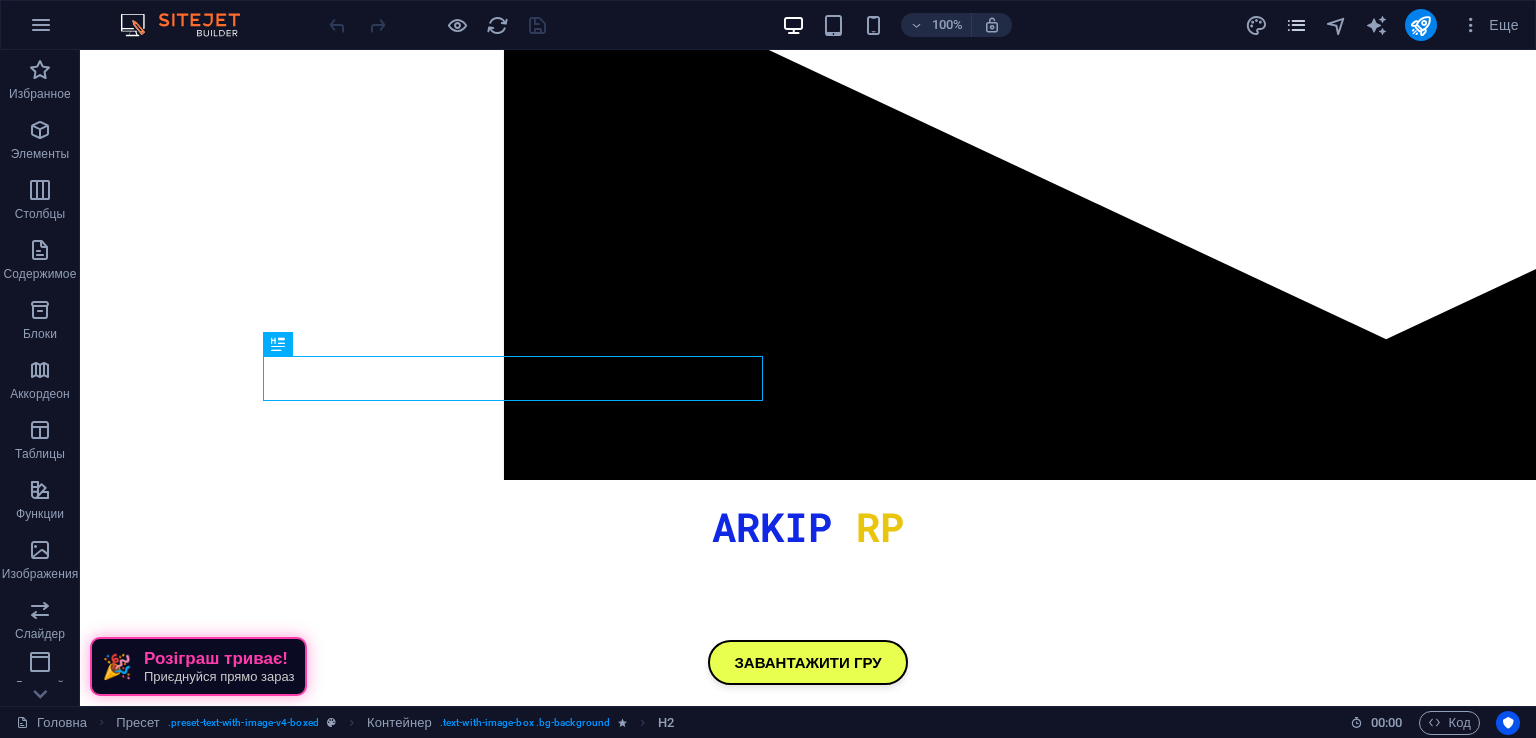click at bounding box center (1296, 25) 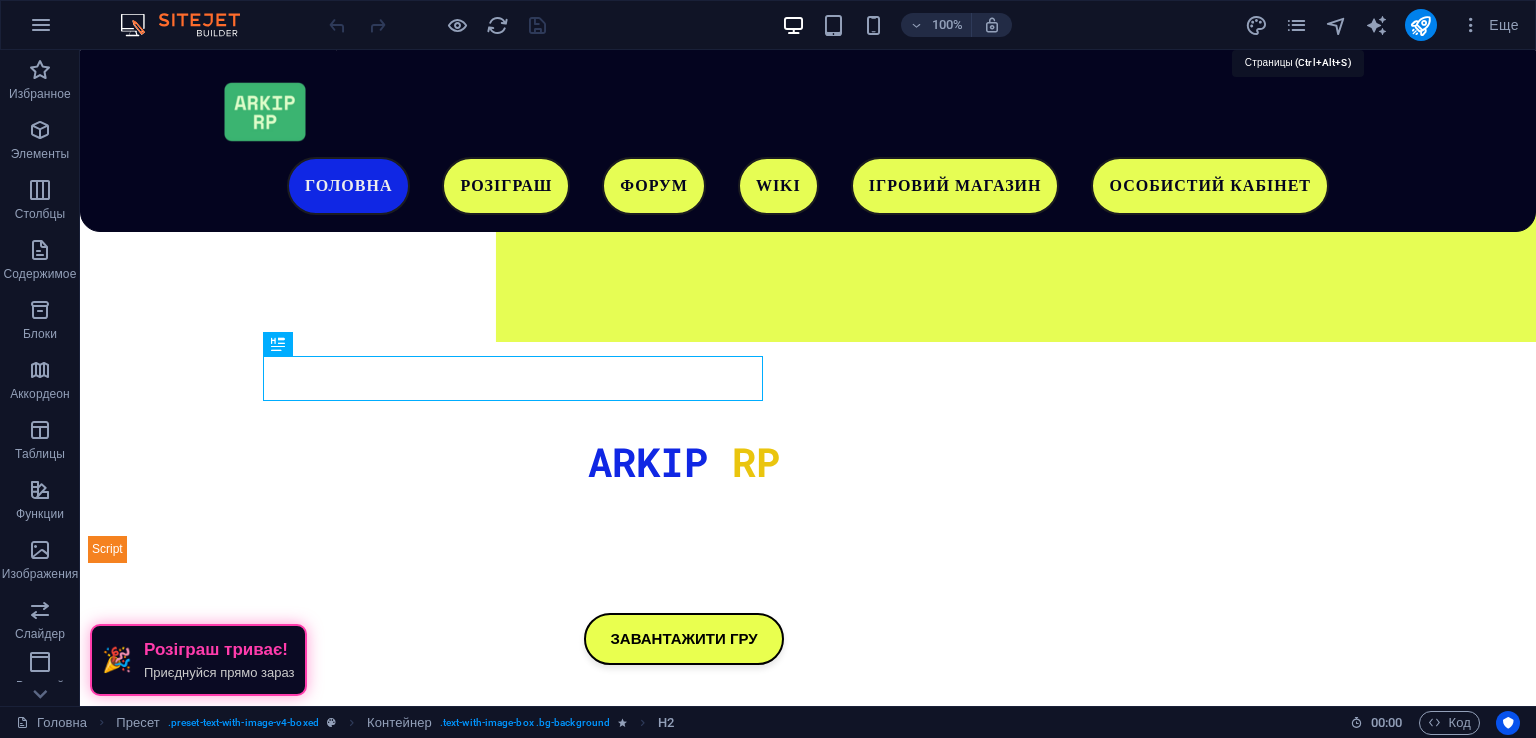 scroll, scrollTop: 602, scrollLeft: 0, axis: vertical 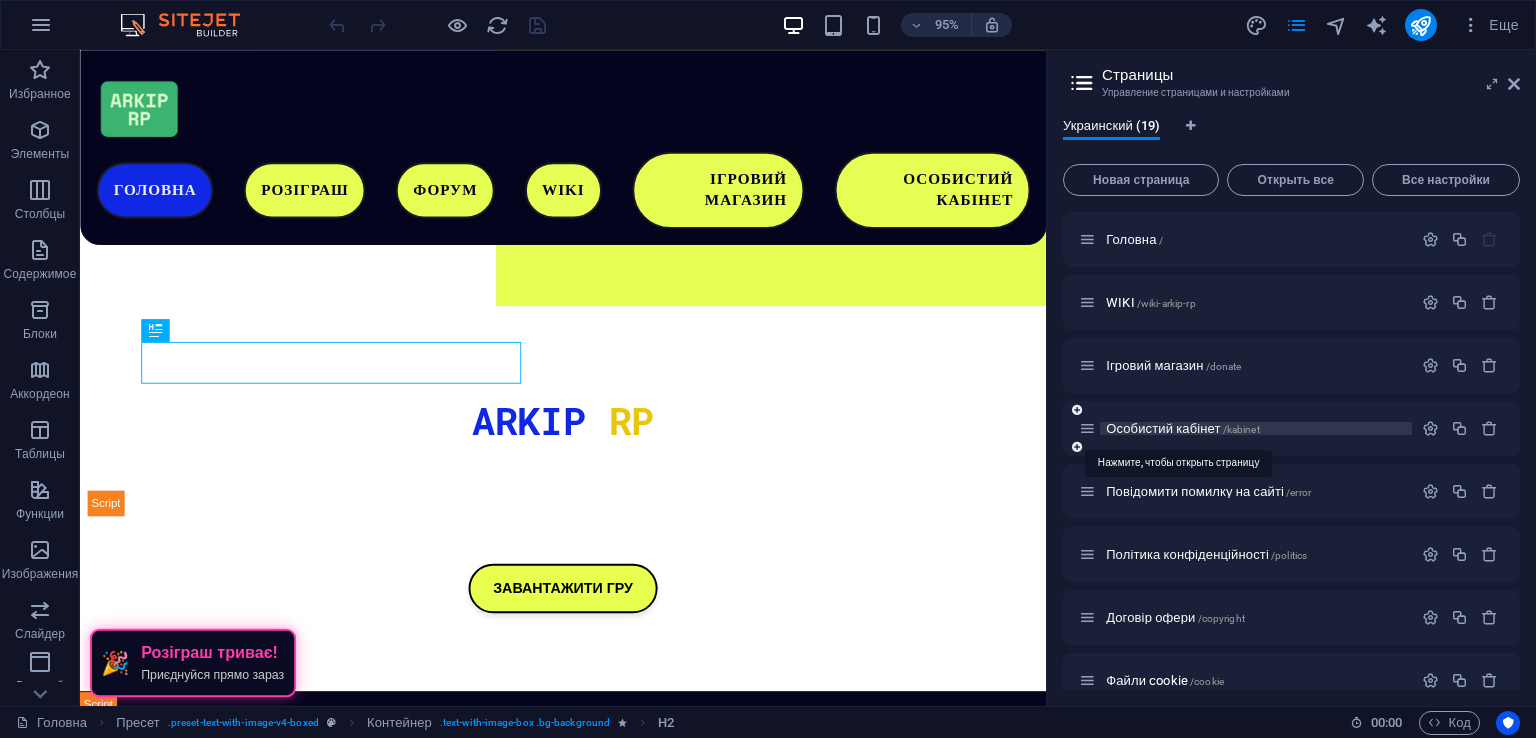 click on "Особистий кабінет /[ROUTE]" at bounding box center [1183, 428] 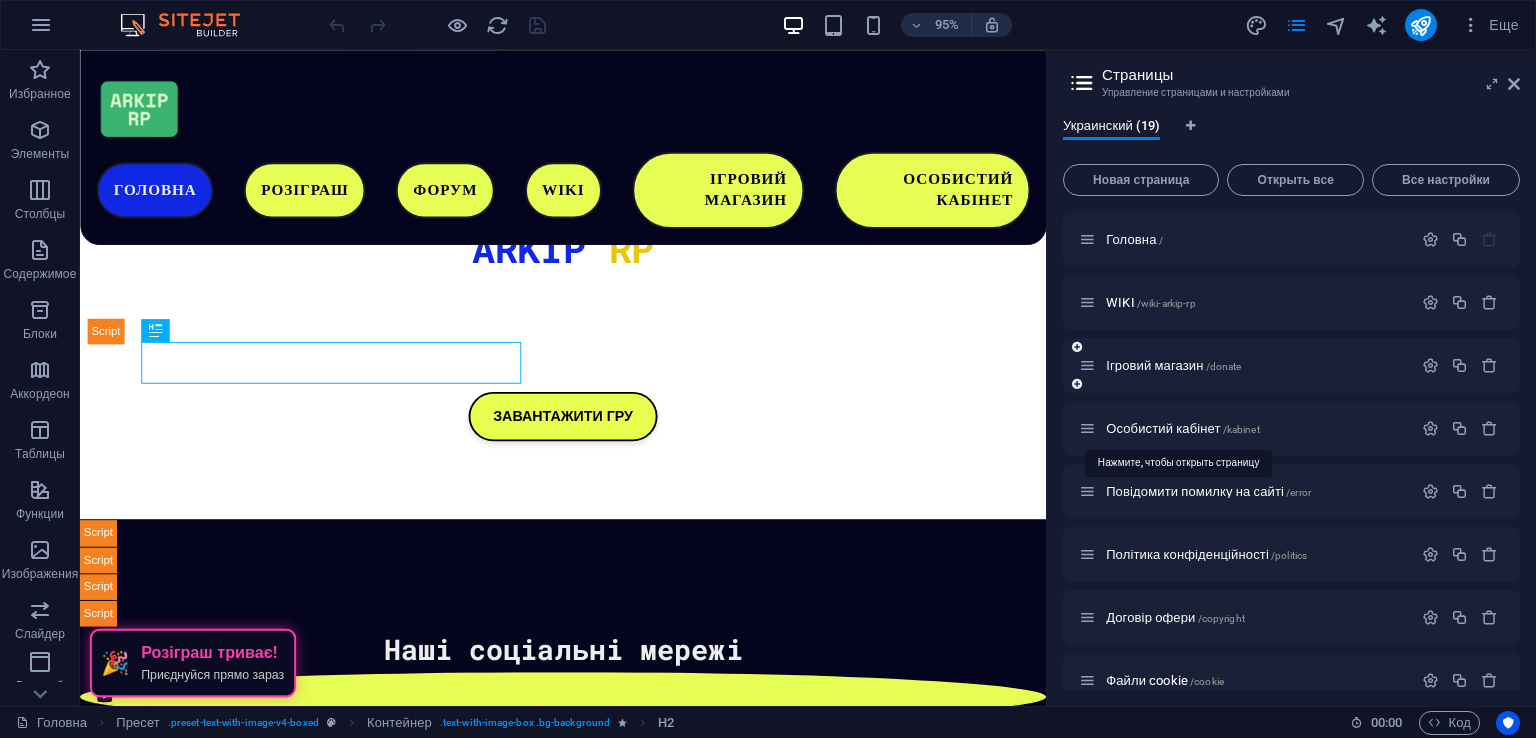 scroll, scrollTop: 0, scrollLeft: 0, axis: both 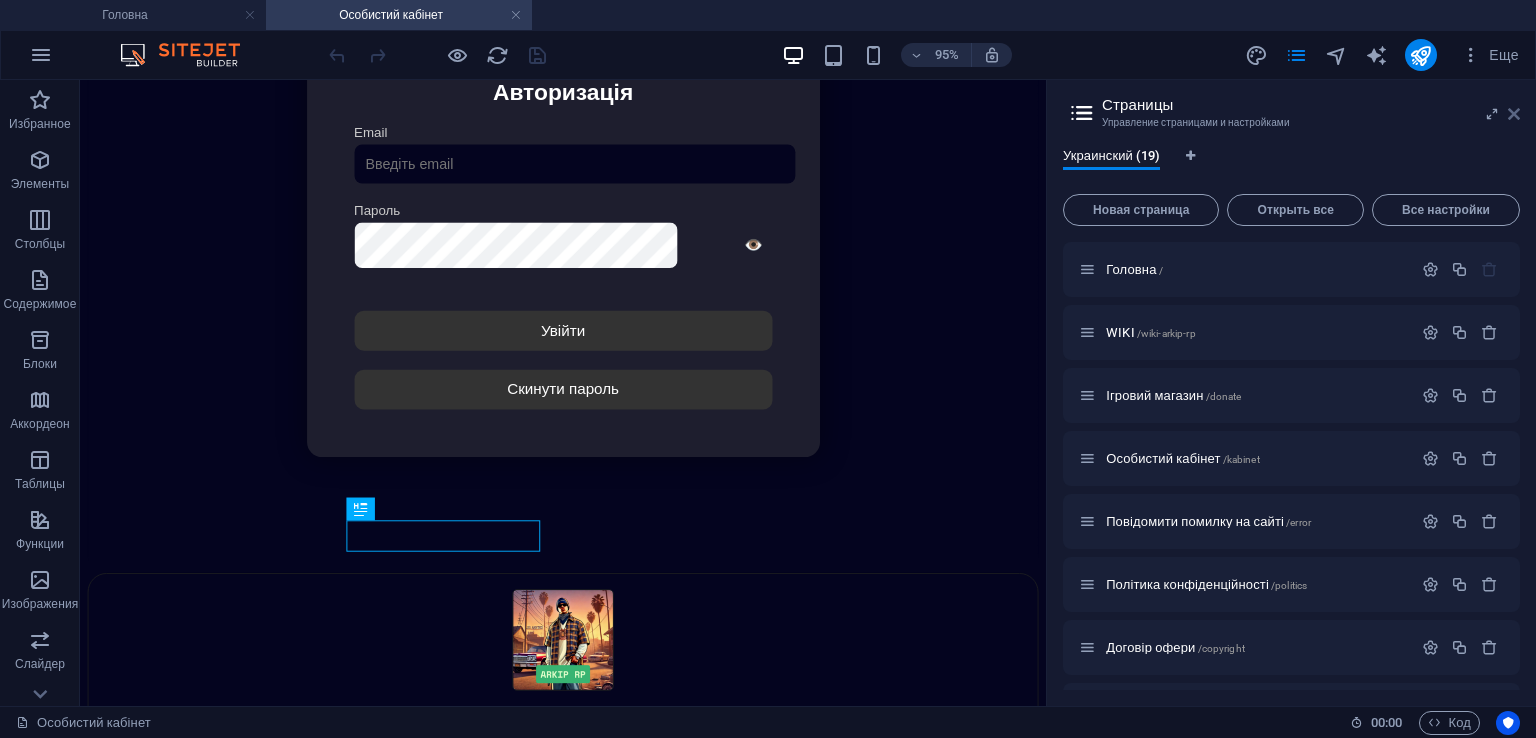 click at bounding box center (1514, 114) 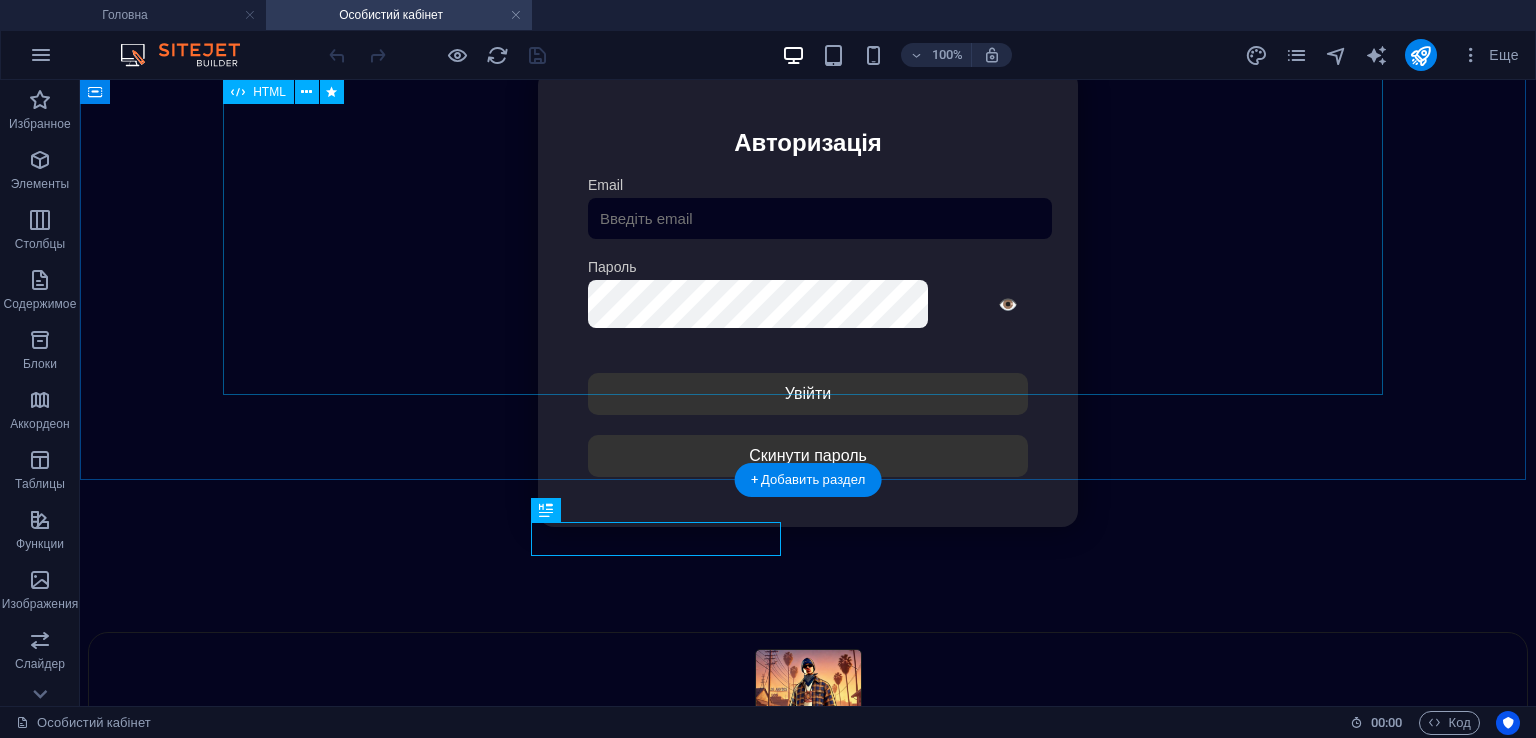 click on "Особистий кабінет
Авторизація
Email
Пароль
👁️
Увійти
Скинути пароль
Скидання пароля
Введіть ваш email:
Скинути
Закрити
Особистий кабінет
Вийти з кабінету
Важлива інформація
Інформація
Ігровий Нікнейм:
Пошта:
Гроші:   ₴
XP:
Рівень:
Здоров'я:  %
Броня:  %
VIP:
Рейтинг
Рейтинг гравців
Гравців не знайдено
Документи
Мої документи
Паспорт:   Немає
Трудова книжка:   Немає
Додати документ
Розваги" at bounding box center (808, 298) 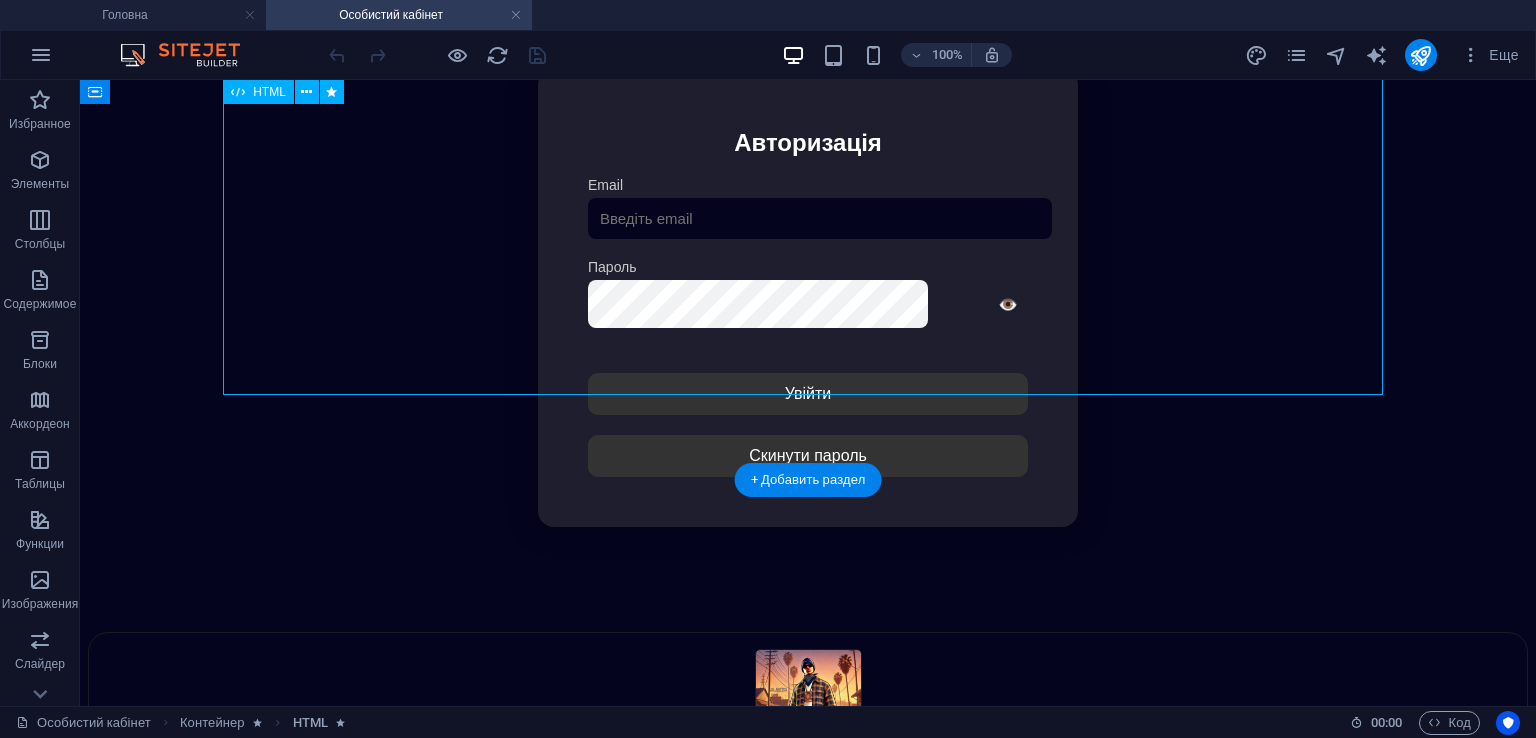 click on "Особистий кабінет
Авторизація
Email
Пароль
👁️
Увійти
Скинути пароль
Скидання пароля
Введіть ваш email:
Скинути
Закрити
Особистий кабінет
Вийти з кабінету
Важлива інформація
Інформація
Ігровий Нікнейм:
Пошта:
Гроші:   ₴
XP:
Рівень:
Здоров'я:  %
Броня:  %
VIP:
Рейтинг
Рейтинг гравців
Гравців не знайдено
Документи
Мої документи
Паспорт:   Немає
Трудова книжка:   Немає
Додати документ
Розваги" at bounding box center (808, 298) 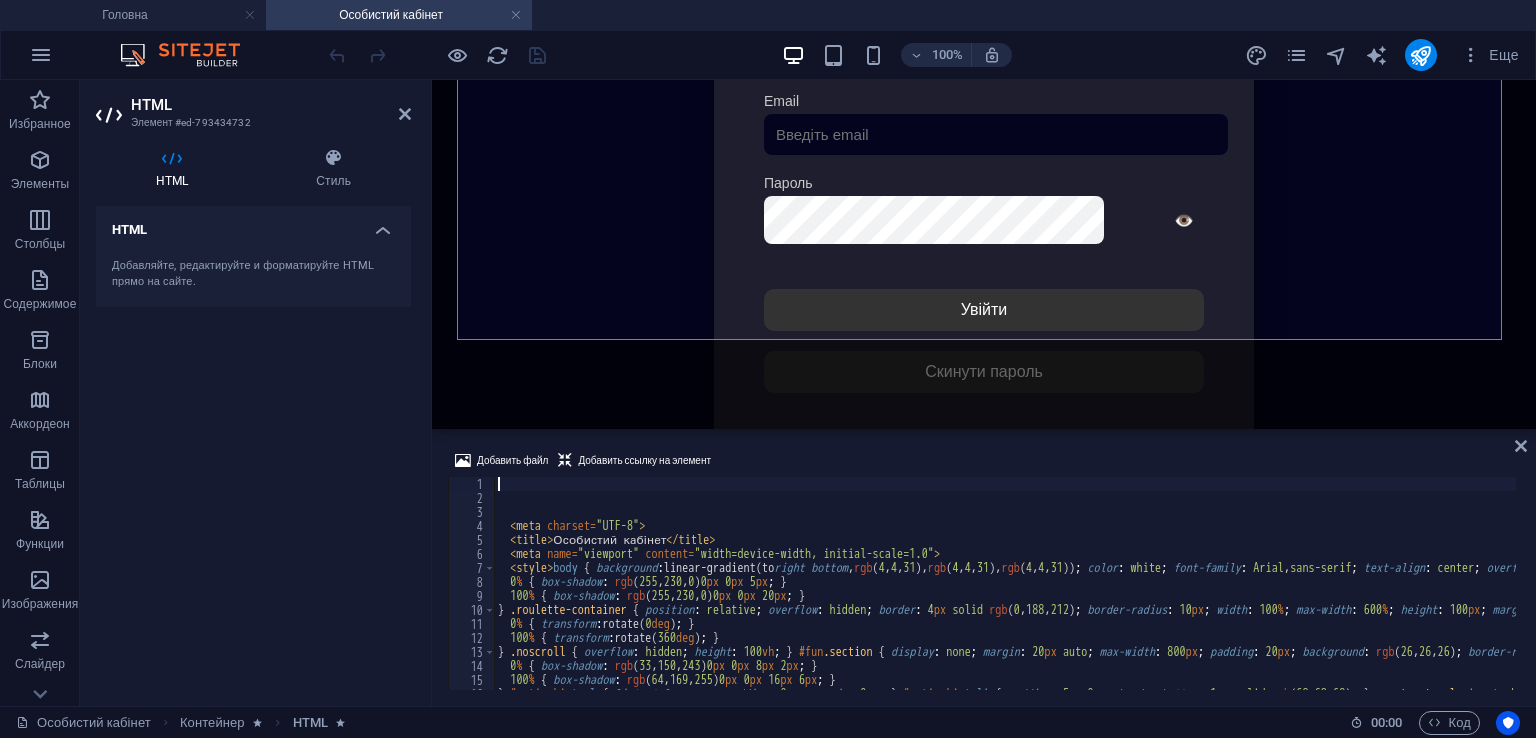 scroll, scrollTop: 432, scrollLeft: 0, axis: vertical 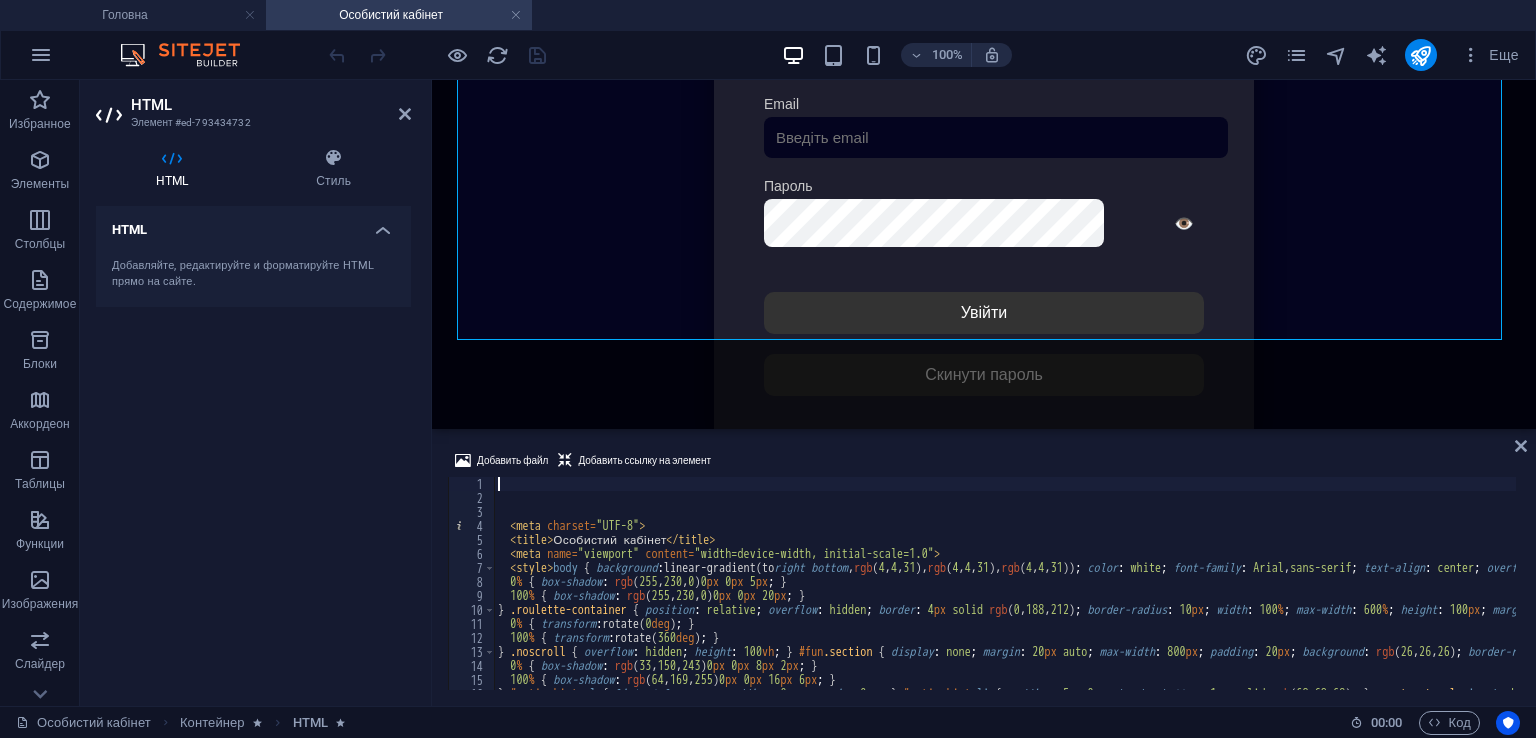 click on "< meta   charset = "UTF-8" >    < title > Особистий кабінет </ title >    < meta   name = "viewport"   content = "width=device-width, initial-scale=1.0" >    < style > body   {   background :  linear-gradient(to  right   bottom ,  rgb ( 4 ,  4 ,  31 ),  rgb ( 4 ,  4 ,  31 ),  rgb ( 4 ,  4 ,  31 )) ;   color :   white ;   font-family :   Arial ,  sans-serif ;   text-align :   center ;   overflow-x :   hidden ;   }   h1 ,  h2 ,  h3 ,  h4 ,  h5 ,  h6   {   color :   white ;   }   #login-screen   {   display :   flex ;   justify-content :   center ;   align-items :   center ;   min-height :   100 vh ;   background :  linear-gradient(to  right   bottom ,  rgb ( 4 ,  4 ,  31 ),  rgb ( 4 ,  4 ,  31 )) ;   padding :   20 px ;   animation :   1 s   ease   0 s   1   normal   none  running fadeIn ;   }   #login-form   {   background :   rgb ( 30 ,  30 ,  46 ) ;   border-radius :   16 px ;   box-shadow :   rgba ( 0 ,  0 ,  0 ,  0.4 )  0 px   0 px   30 px ;   max-width :   440 px ;   padding :   40 px" at bounding box center [14453, 595] 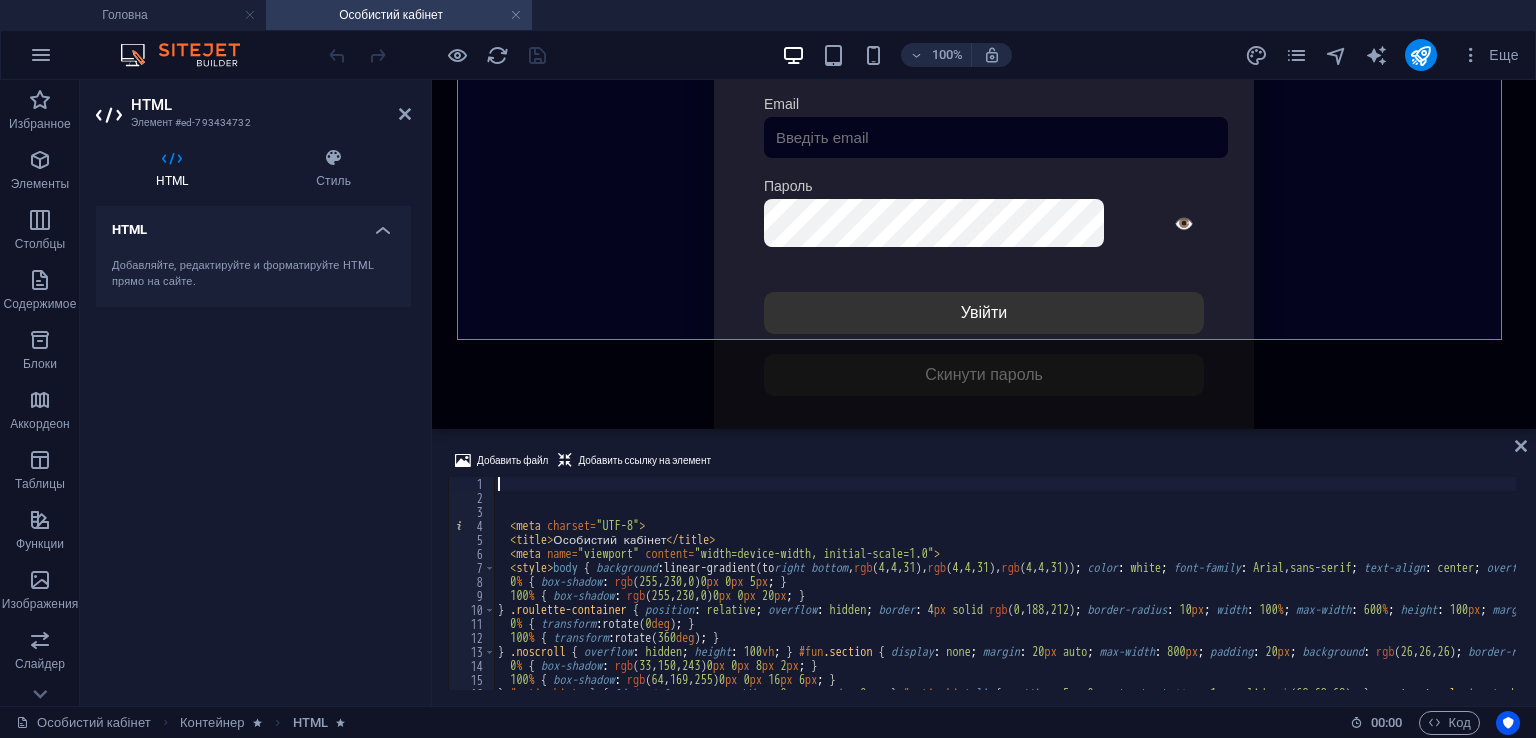type on "0% { box-shadow: rgb(255, 230, 0) 0px 0px 5px; }" 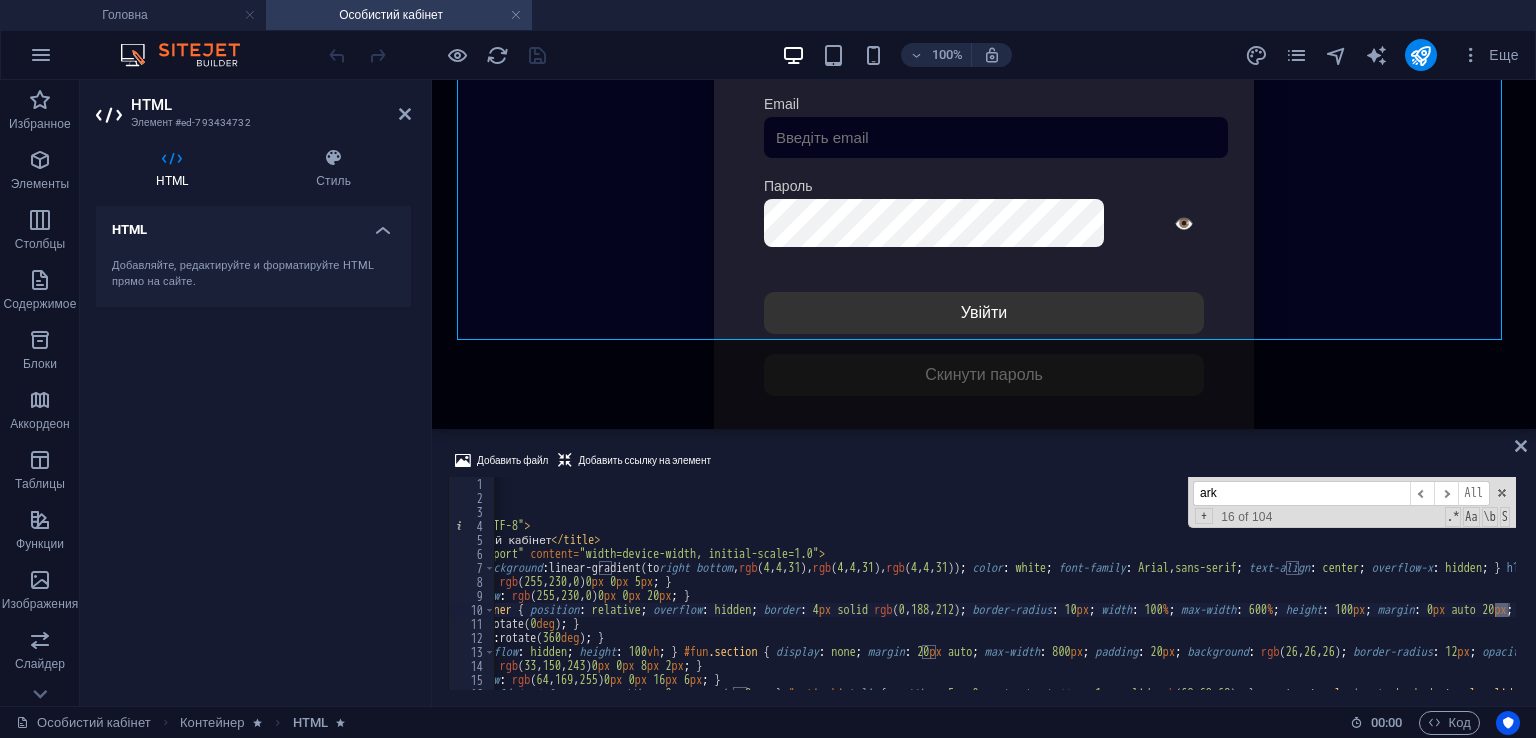 scroll, scrollTop: 0, scrollLeft: 112, axis: horizontal 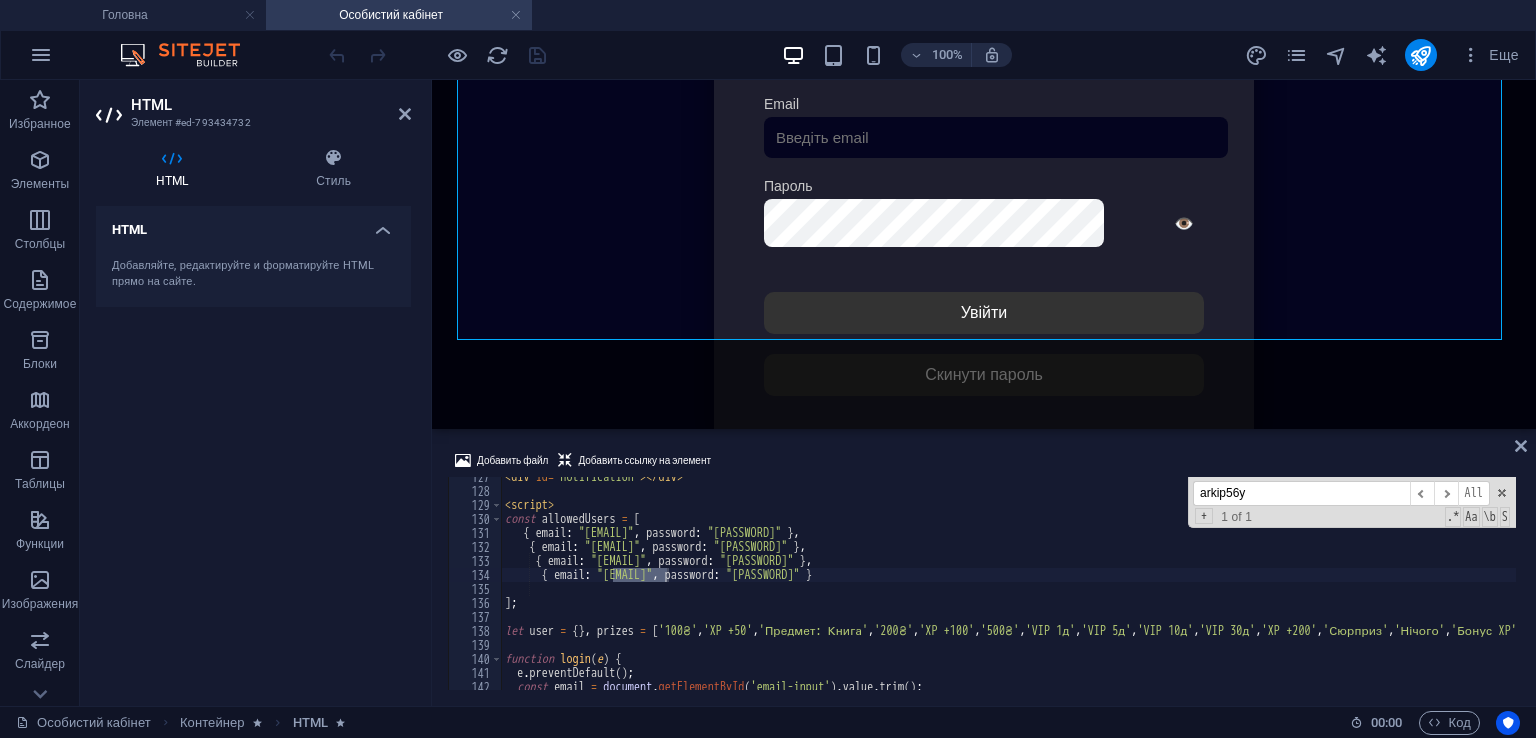 type on "arkip56y" 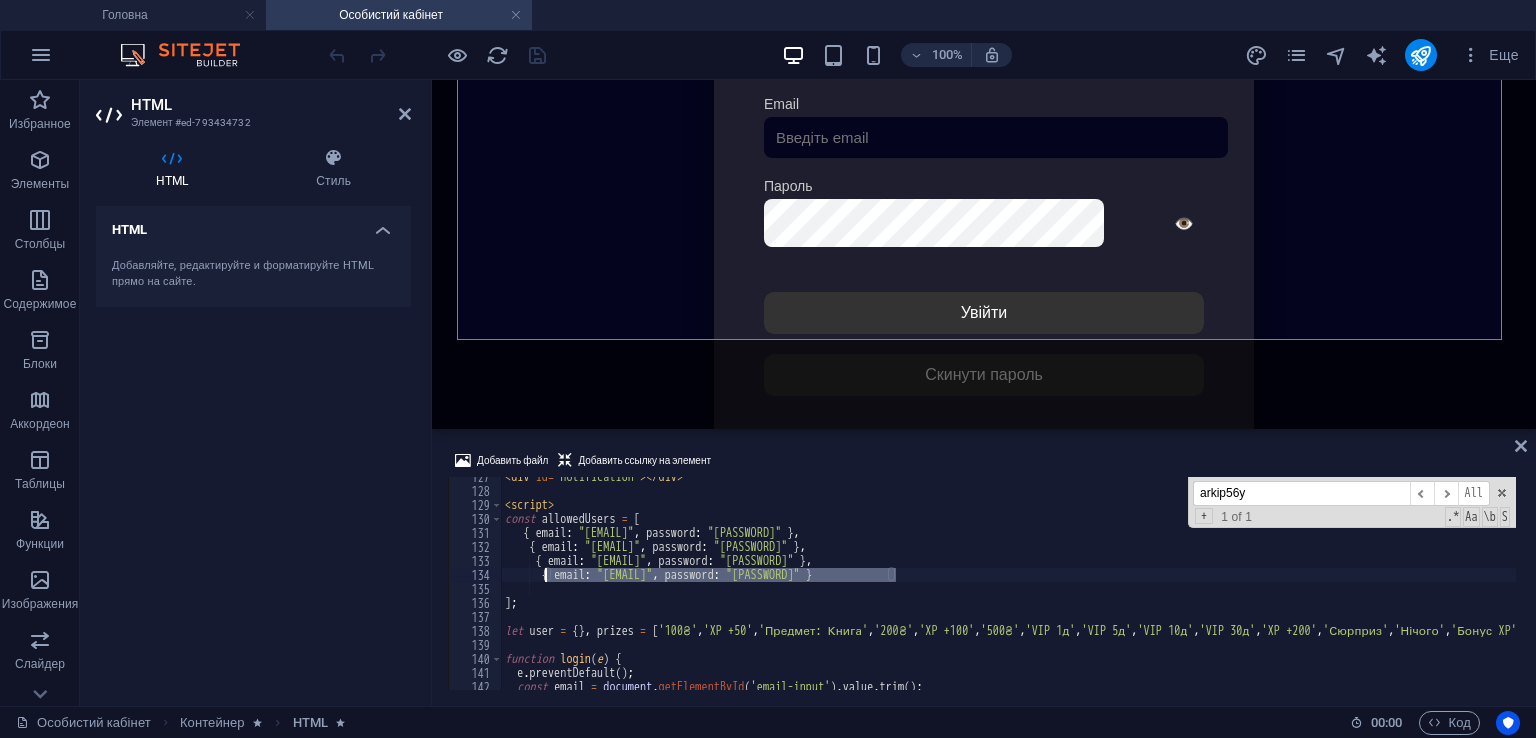 drag, startPoint x: 909, startPoint y: 579, endPoint x: 545, endPoint y: 579, distance: 364 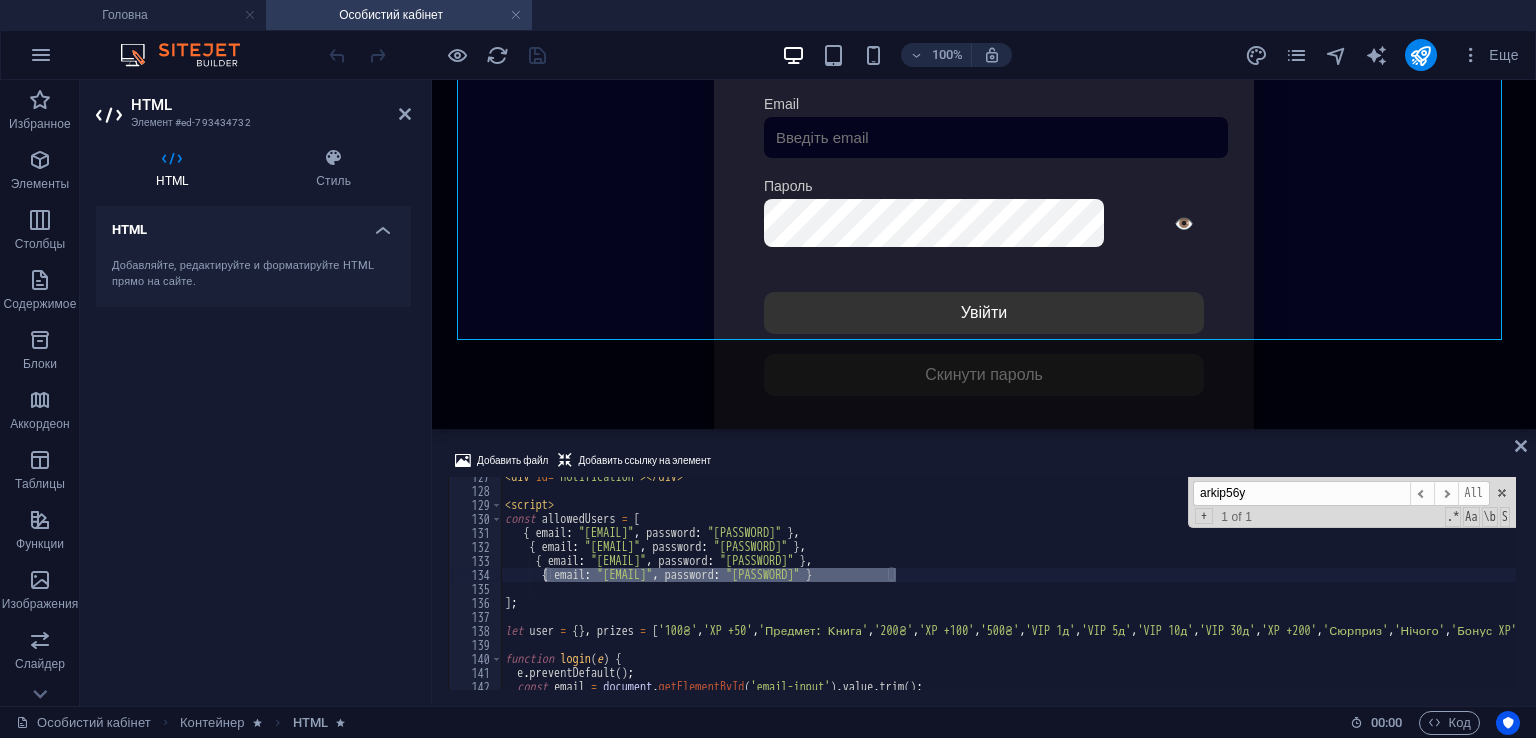 click on "function login(e) {
e.preventDefault();
const email = document.getElementById('email-input').value.trim();
const password = document.getElementById('password-input').value.trim();
let isValid = false;
for (const user of allowedUsers) {
if (user.email === email && user.password === password) {
isValid = true;
break;
}
}
if (isValid) {
alert('Login successful!');
} else {
alert('Invalid email or password.');
}
}" at bounding box center [1008, 583] 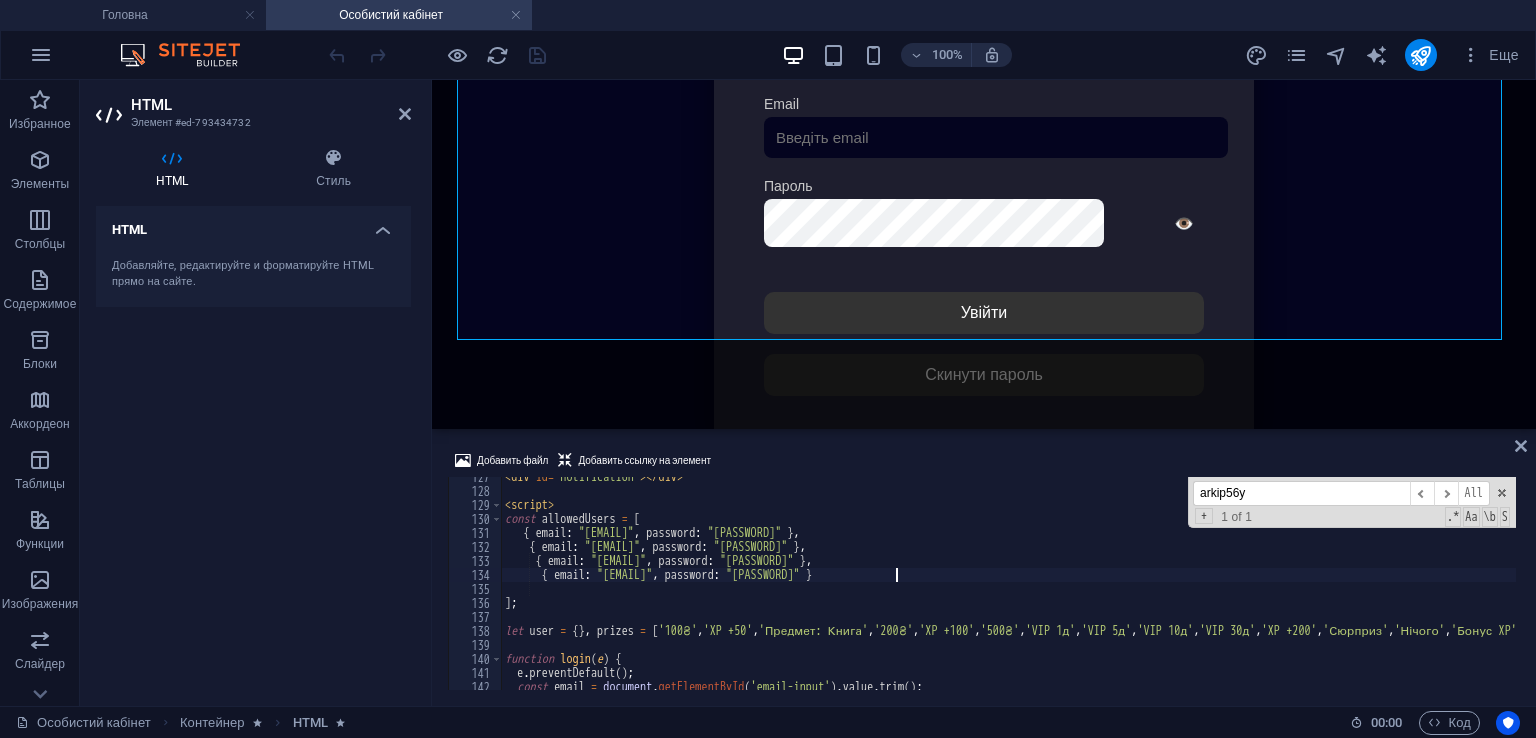 scroll, scrollTop: 0, scrollLeft: 30, axis: horizontal 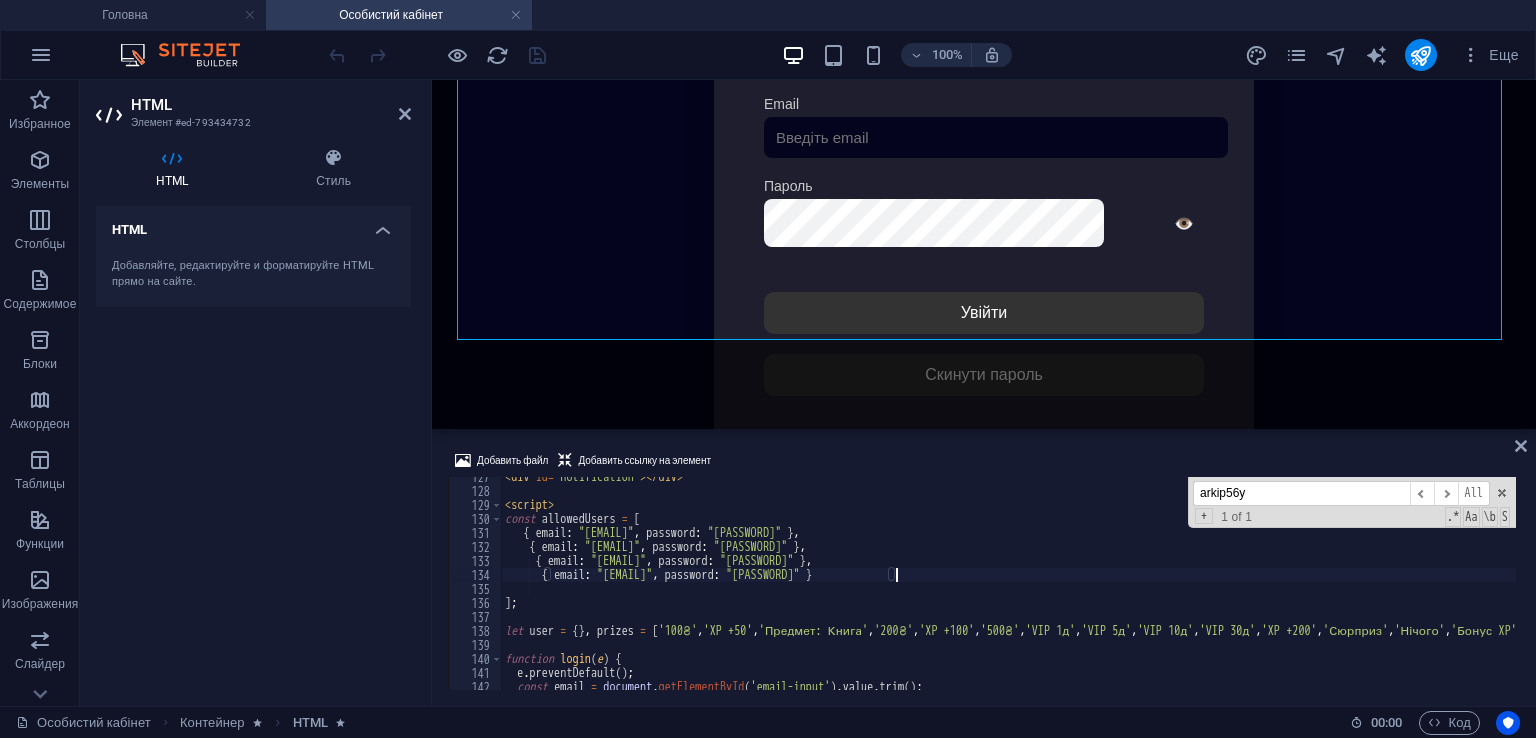 type on "{ email: "[EMAIL]", password: "[PASSWORD]" }," 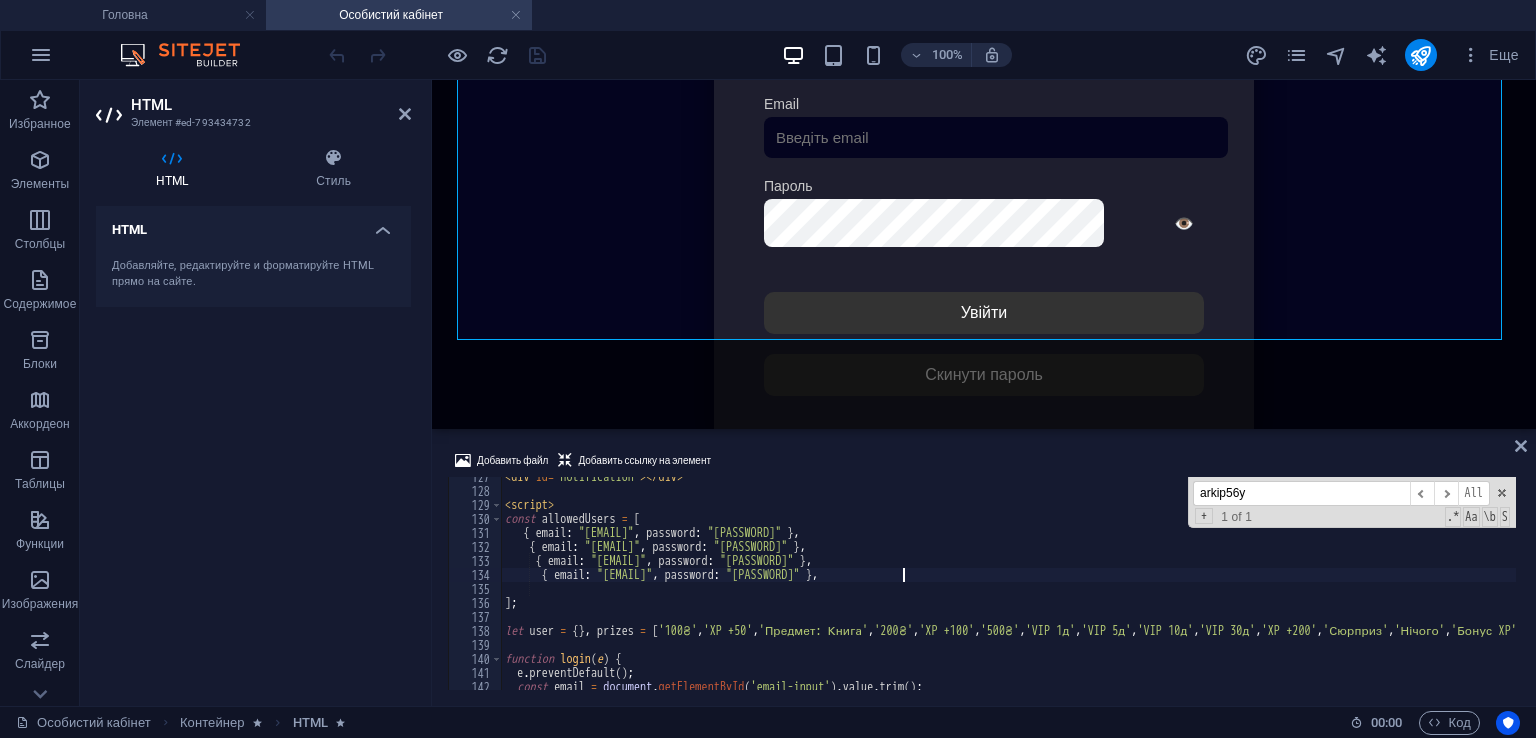 scroll, scrollTop: 0, scrollLeft: 1, axis: horizontal 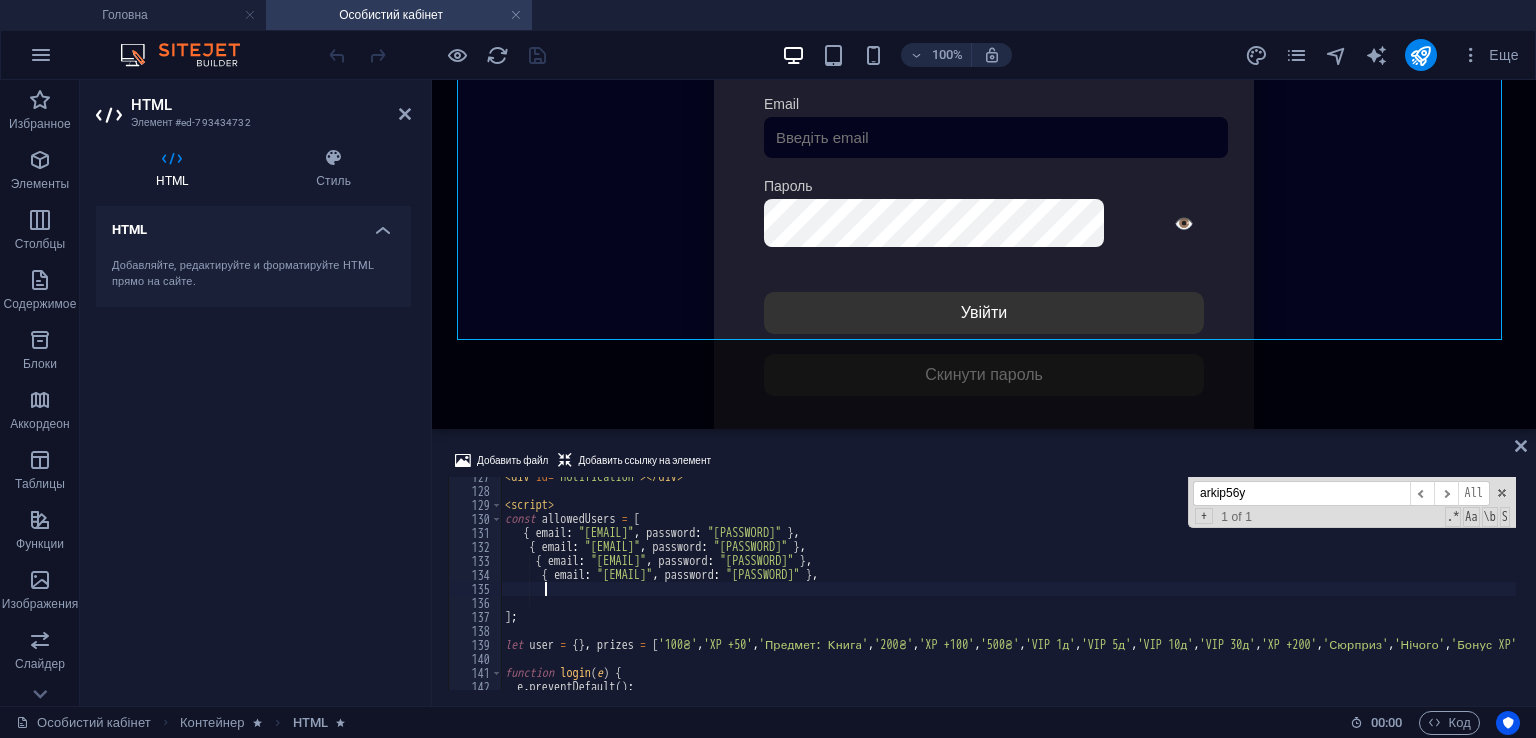 paste on "{ email: "[EMAIL]", password: "[PASSWORD]" }" 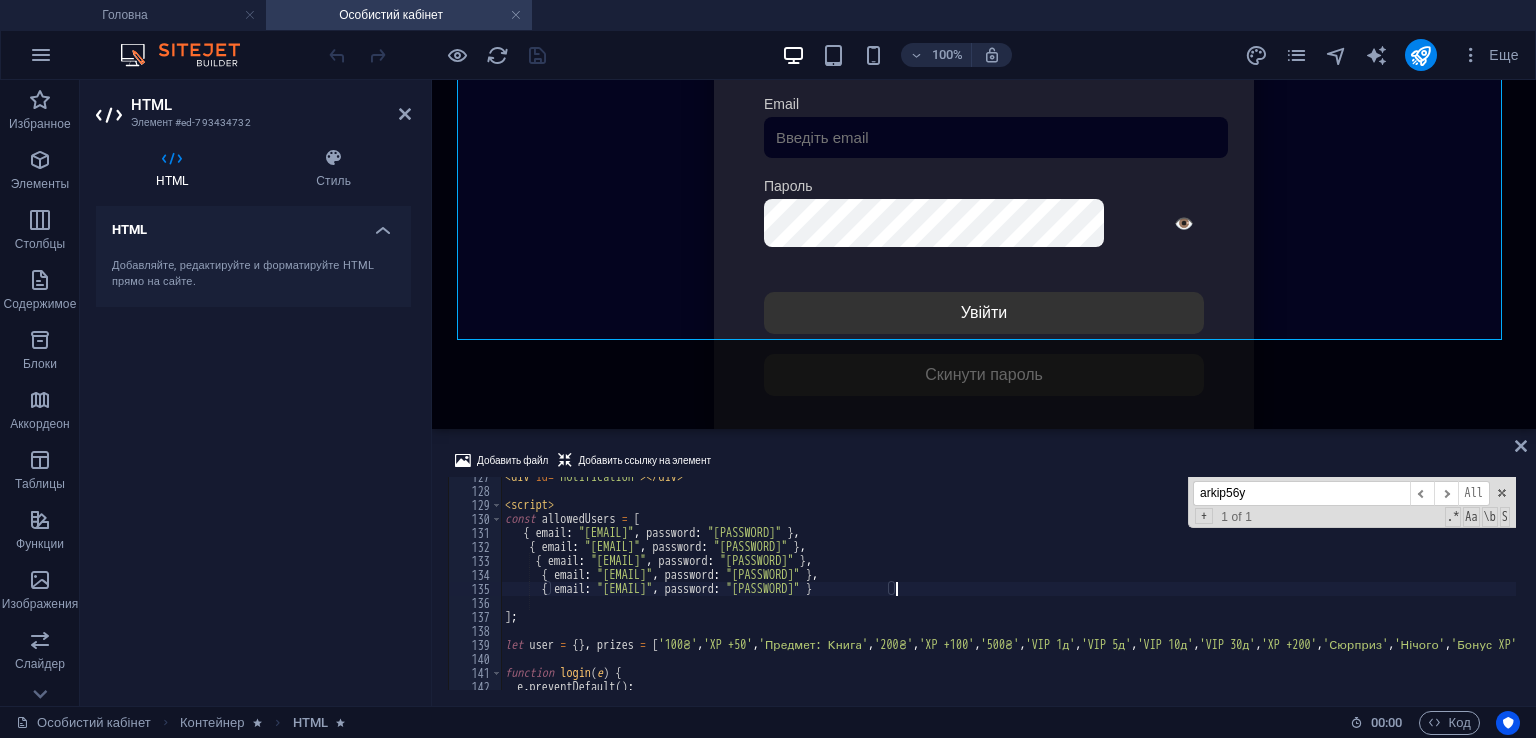 click on "function login(e) {
e.preventDefault();
const email = document.getElementById('email-input').value.trim();
const password = document.getElementById('password-input').value.trim();
let isValid = false;
for (const user of allowedUsers) {
if (user.email === email && user.password === password) {
isValid = true;
break;
}
}
if (isValid) {
alert('Login successful!');
} else {
alert('Invalid email or password.');
}
}" at bounding box center [14460, 588] 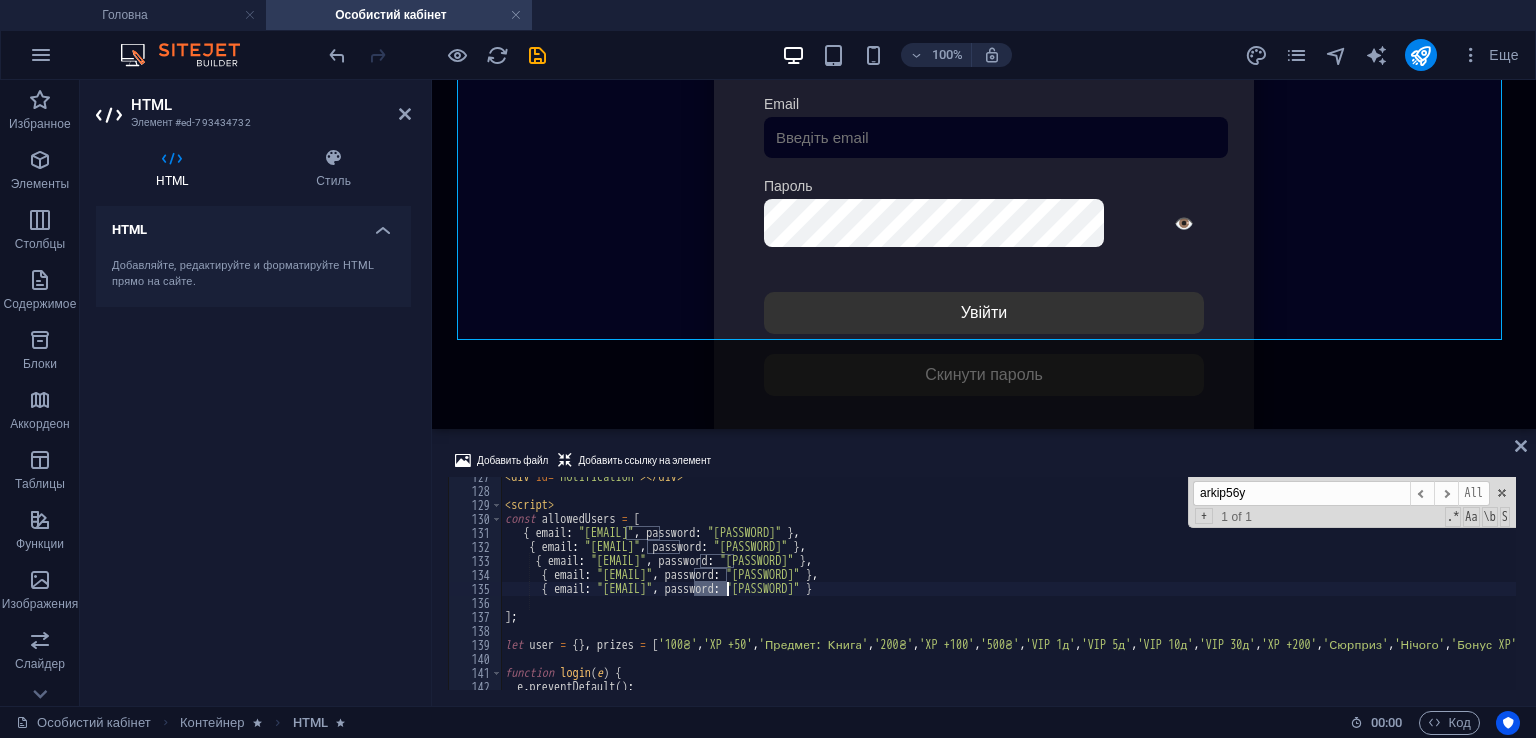 click on "function login(e) {
e.preventDefault();
const email = document.getElementById('email-input').value.trim();
const password = document.getElementById('password-input').value.trim();
let isValid = false;
for (const user of allowedUsers) {
if (user.email === email && user.password === password) {
isValid = true;
break;
}
}
if (isValid) {
alert('Login successful!');
} else {
alert('Invalid email or password.');
}
}" at bounding box center [1008, 583] 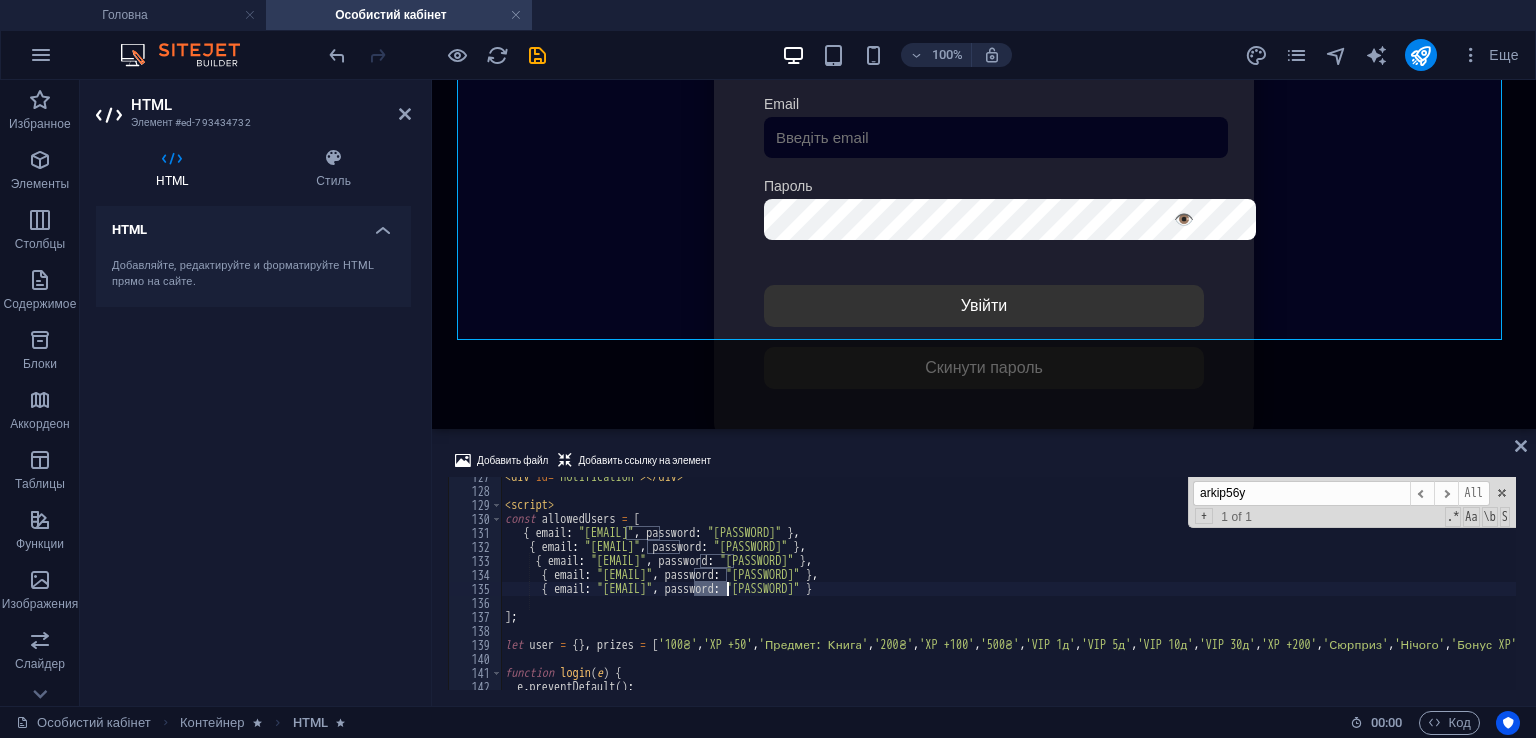 click on "function login(e) {
e.preventDefault();
const email = document.getElementById('email-input').value.trim();
const password = document.getElementById('password-input').value.trim();
let isValid = false;
for (const user of allowedUsers) {
if (user.email === email && user.password === password) {
isValid = true;
break;
}
}
if (isValid) {
alert('Login successful!');
} else {
alert('Invalid email or password.');
}
}" at bounding box center [14460, 588] 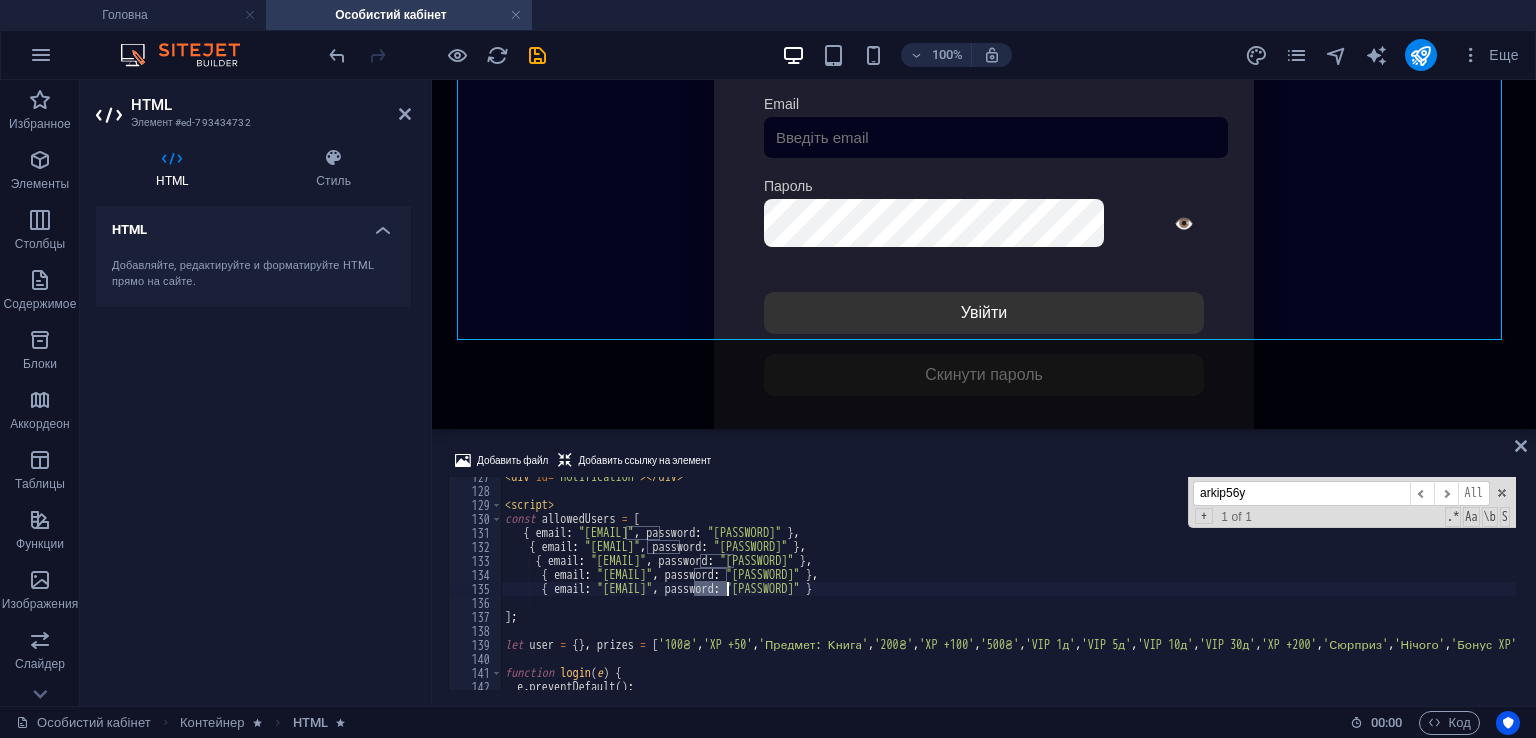 click on "function login(e) {
e.preventDefault();
const email = document.getElementById('email-input').value.trim();
const password = document.getElementById('password-input').value.trim();
let isValid = false;
for (const user of allowedUsers) {
if (user.email === email && user.password === password) {
isValid = true;
break;
}
}
if (isValid) {
alert('Login successful!');
} else {
alert('Invalid email or password.');
}
}" at bounding box center [14460, 588] 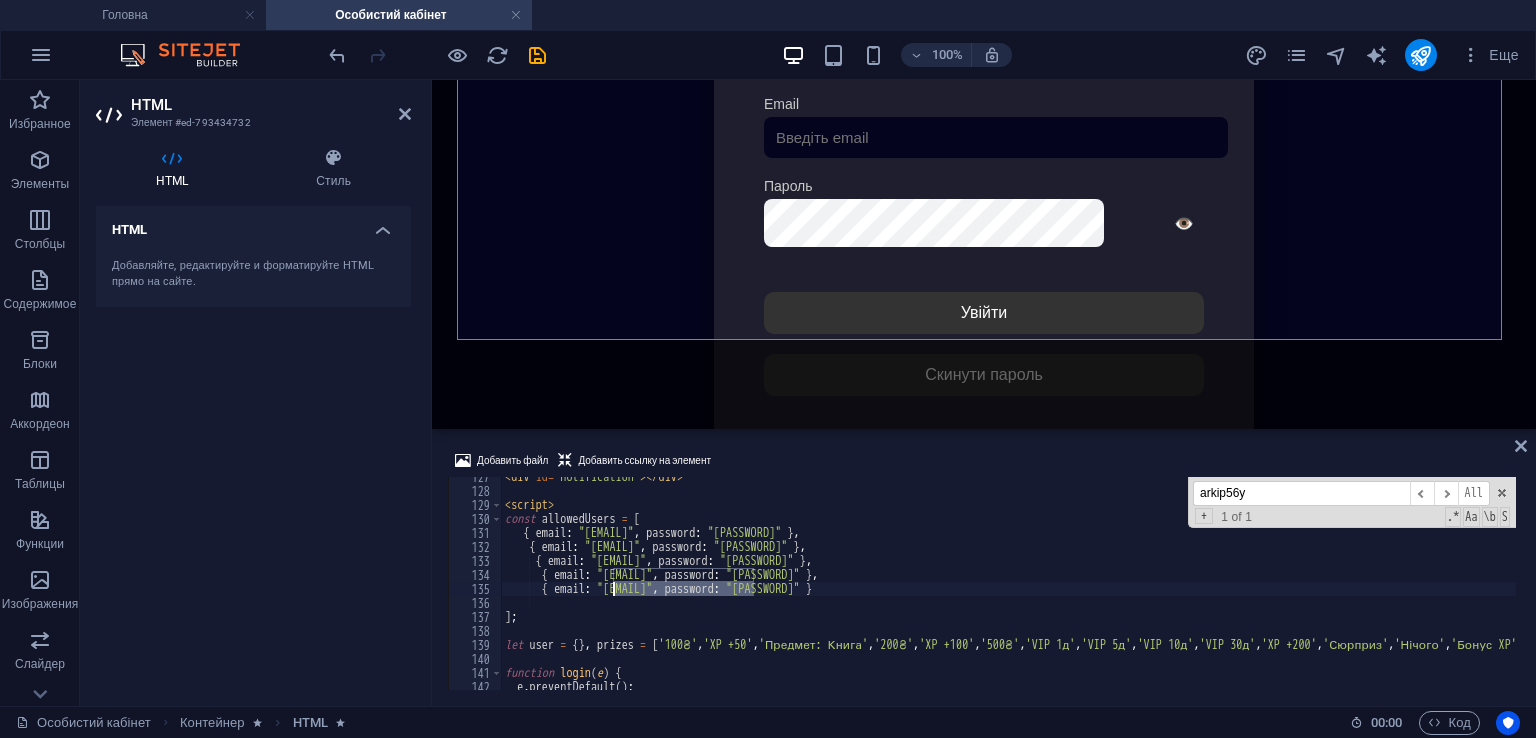 drag, startPoint x: 755, startPoint y: 586, endPoint x: 616, endPoint y: 584, distance: 139.01439 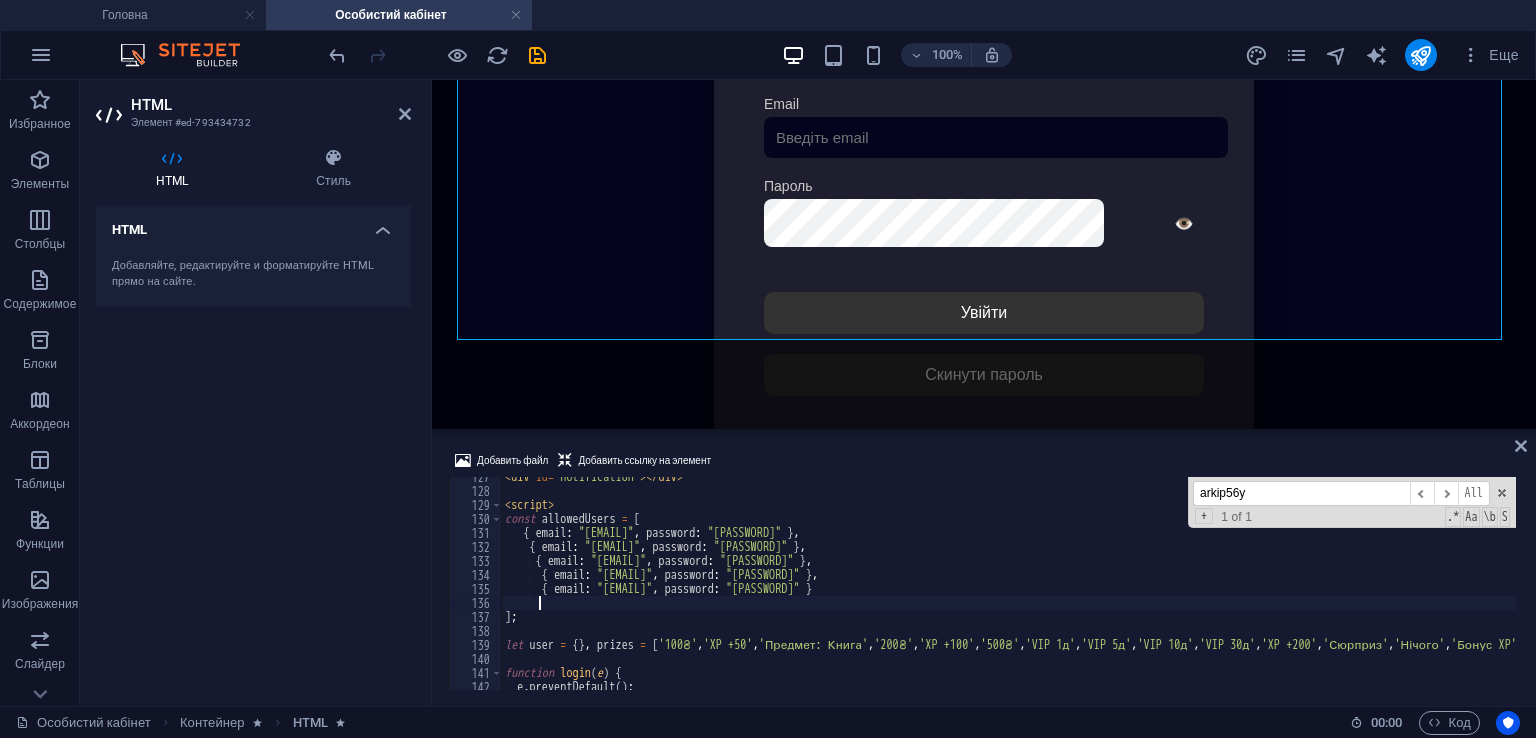 click on "< div   id = "notification" > < / div > < script > const   allowedUsers   =   [     {   email :   "[EMAIL]" ,   password :   "[PASSWORD]"   } ,      {   email :   "[EMAIL]" ,   password :   "[PASSWORD]"   } ,        {   email :   "[EMAIL]" ,   password :   "[PASSWORD]"   } ,         {   email :   "[EMAIL]" ,   password :   "[PASSWORD]"   } ,         {   email :   "[EMAIL]" ,   password :   "[PASSWORD]"   }        ] ; let   user   =   { } ,   prizes   =   [ '100₴' , 'XP +50' , 'Предмет: Книга' , '200₴' , 'XP +100' , '500₴' , 'VIP 1д' , 'VIP 5д' , 'VIP 10д' , 'VIP 30д' , 'XP +200' , 'Сюрприз' , 'Нічого' , 'Бонус XP' , 'Мега-набір' , 'XP +300' , '1000₴' , 'Предмет: Меч' , 'Подарунок' , 'Суперприз' , 'Бонус' ] ; function   login ( e )   {    e . preventDefault ( ) ;" at bounding box center (14460, 588) 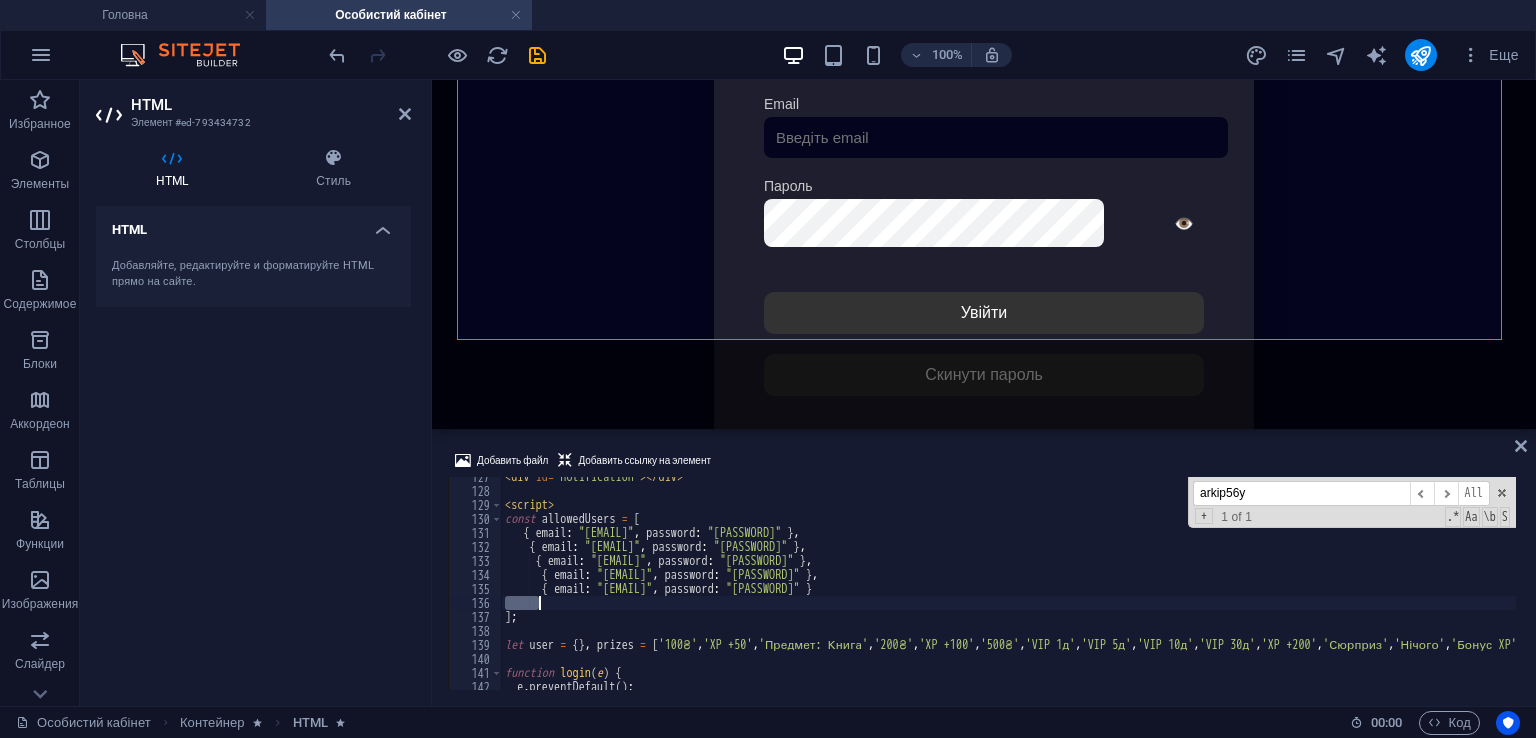 click on "< div   id = "notification" > < / div > < script > const   allowedUsers   =   [     {   email :   "[EMAIL]" ,   password :   "[PASSWORD]"   } ,      {   email :   "[EMAIL]" ,   password :   "[PASSWORD]"   } ,        {   email :   "[EMAIL]" ,   password :   "[PASSWORD]"   } ,         {   email :   "[EMAIL]" ,   password :   "[PASSWORD]"   } ,         {   email :   "[EMAIL]" ,   password :   "[PASSWORD]"   }        ] ; let   user   =   { } ,   prizes   =   [ '100₴' , 'XP +50' , 'Предмет: Книга' , '200₴' , 'XP +100' , '500₴' , 'VIP 1д' , 'VIP 5д' , 'VIP 10д' , 'VIP 30д' , 'XP +200' , 'Сюрприз' , 'Нічого' , 'Бонус XP' , 'Мега-набір' , 'XP +300' , '1000₴' , 'Предмет: Меч' , 'Подарунок' , 'Суперприз' , 'Бонус' ] ; function   login ( e )   {    e . preventDefault ( ) ;" at bounding box center (14460, 588) 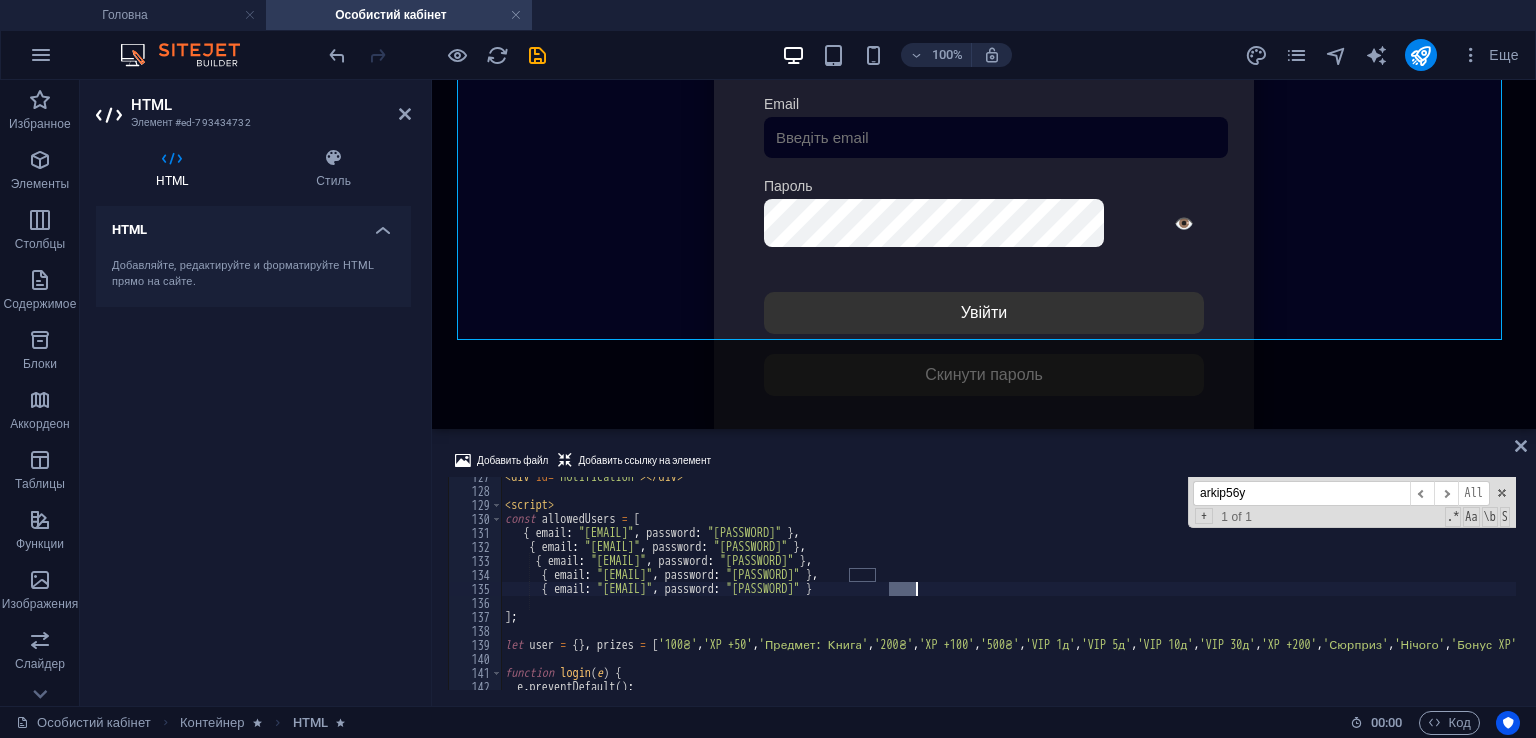 paste on "[NAME]" 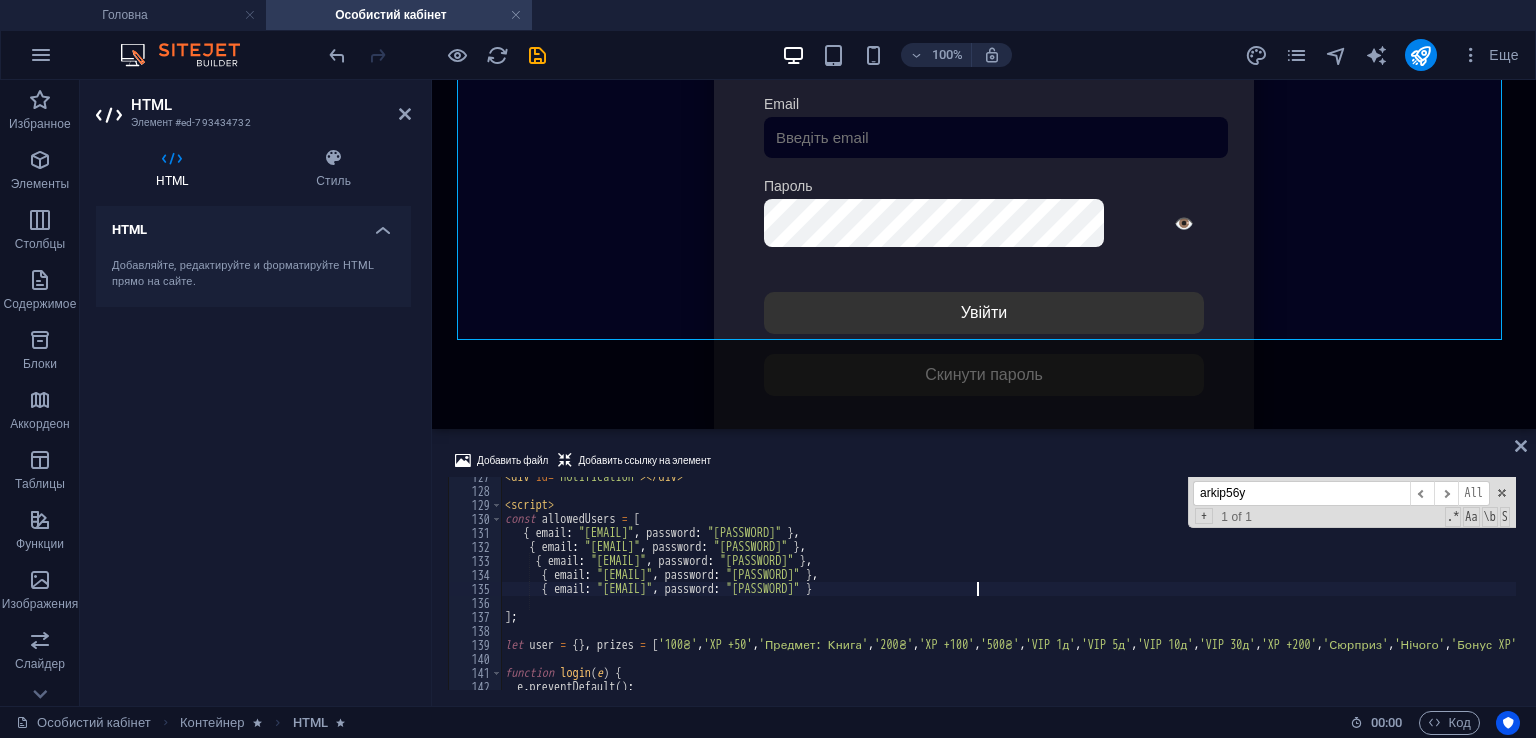 click on "function login(e) {
e.preventDefault();
const email = document.getElementById('email-input').value.trim();
const password = document.getElementById('password-input').value.trim();
let isValid = false;
for (const user of allowedUsers) {
if (user.email === email && user.password === password) {
isValid = true;
break;
}
}
if (isValid) {
alert('Login successful!');
} else {
alert('Invalid email or password.');
}
}" at bounding box center [14460, 588] 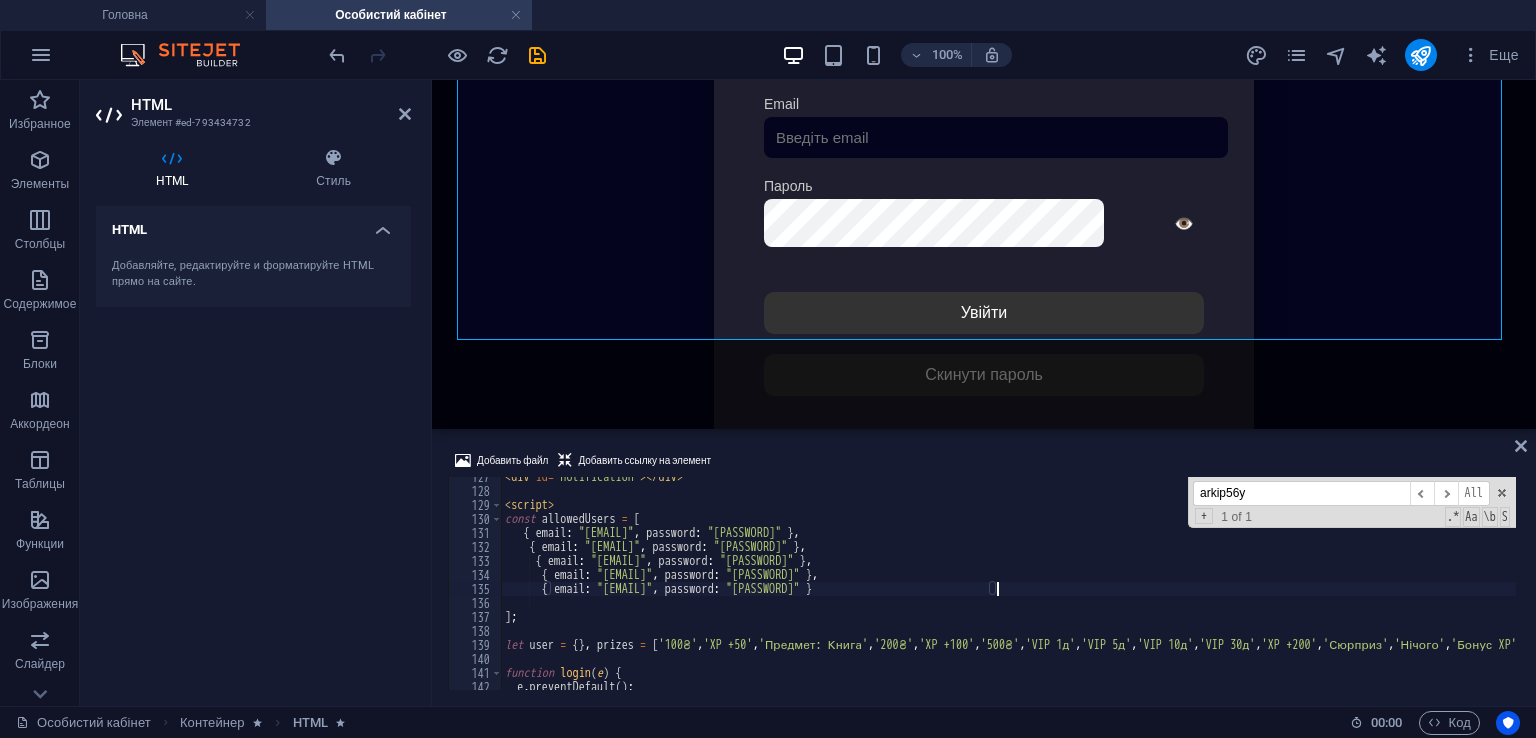 type on "{ email: "[EMAIL]", password: "[PASSWORD]" }," 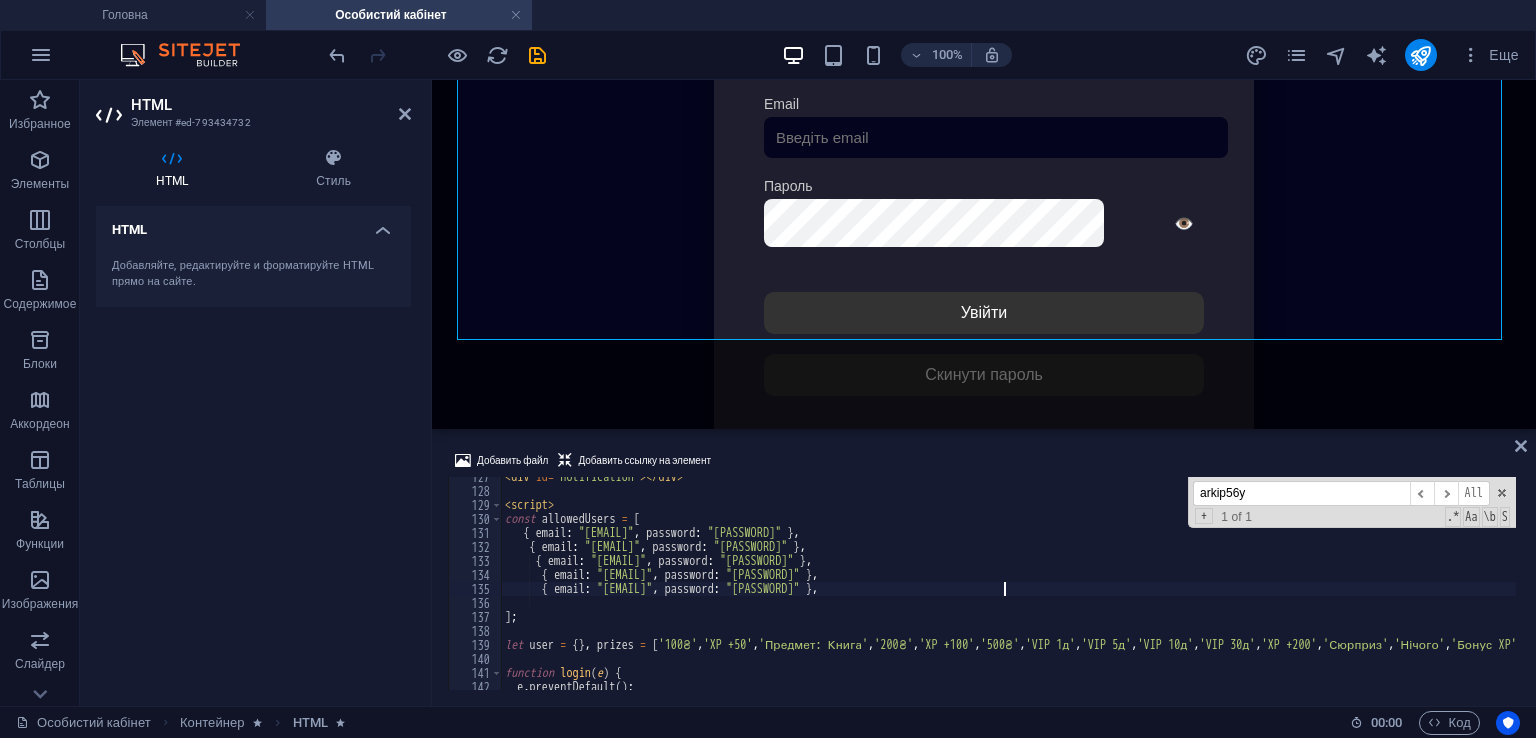 scroll, scrollTop: 0, scrollLeft: 1, axis: horizontal 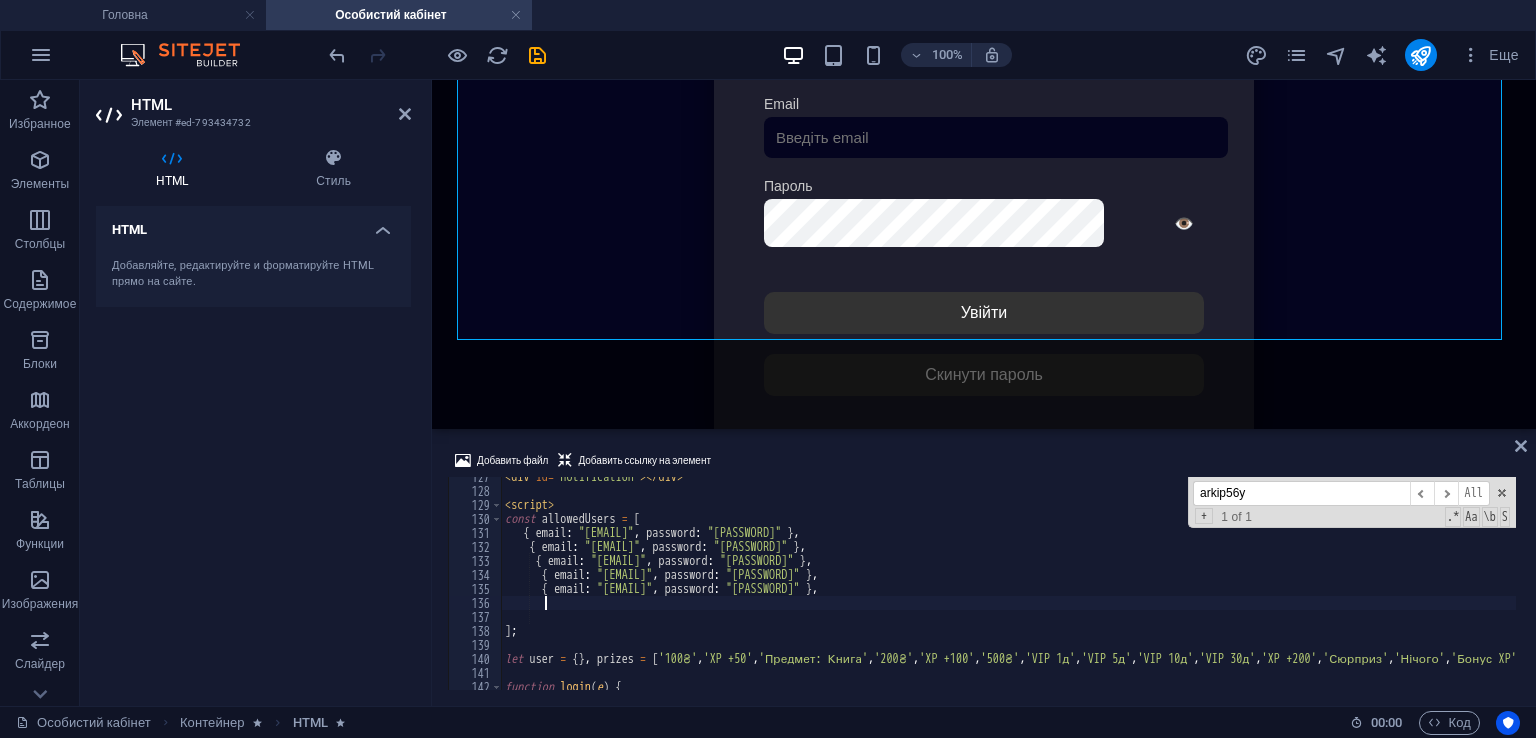 paste on "{ email: "[EMAIL]", password: "[PASSWORD]" }" 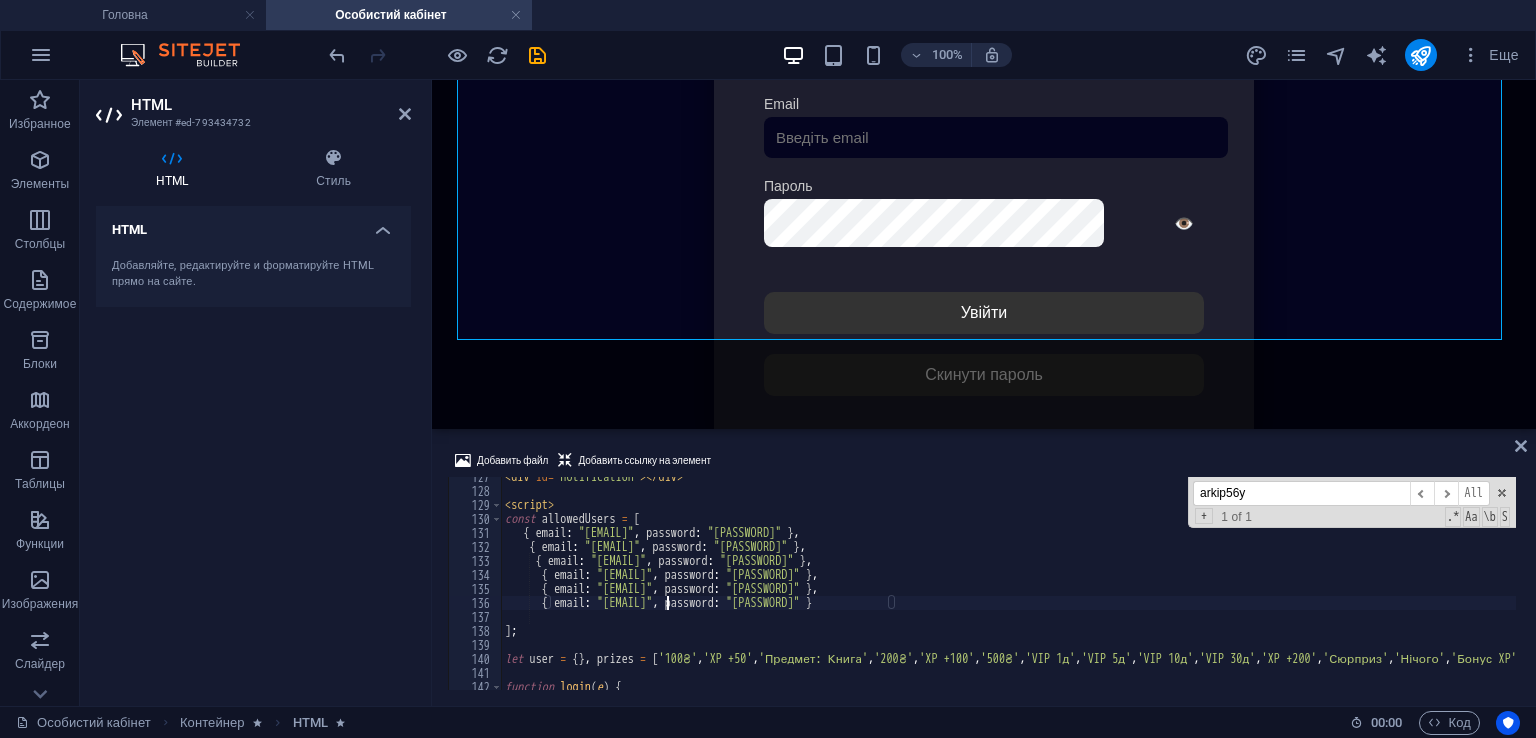 click on "function login(e) {
e.preventDefault();
const email = document.getElementById('email-input').value.trim();
const password = document.getElementById('password-input').value.trim();
let isValid = false;
for (const user of allowedUsers) {
if (user.email === email && user.password === password) {
isValid = true;
break;
}
}
if (isValid) {
alert('Login successful!');
} else {
alert('Invalid email or password.');
}
}" at bounding box center [14460, 588] 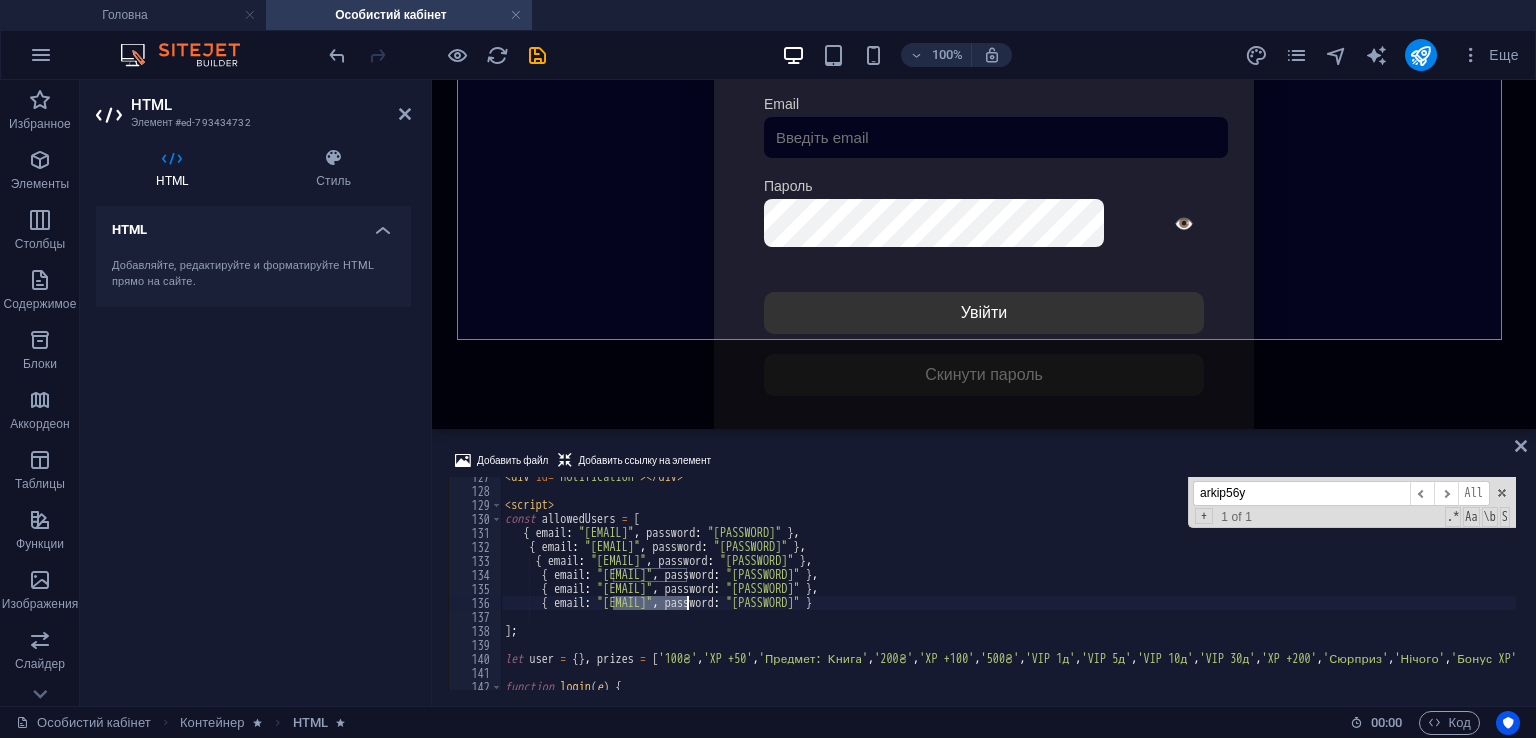 click on "function login(e) {
e.preventDefault();
const email = document.getElementById('email-input').value.trim();
const password = document.getElementById('password-input').value.trim();
let isValid = false;
for (const user of allowedUsers) {
if (user.email === email && user.password === password) {
isValid = true;
break;
}
}
if (isValid) {
alert('Login successful!');
} else {
alert('Invalid email or password.');
}
}" at bounding box center (14460, 588) 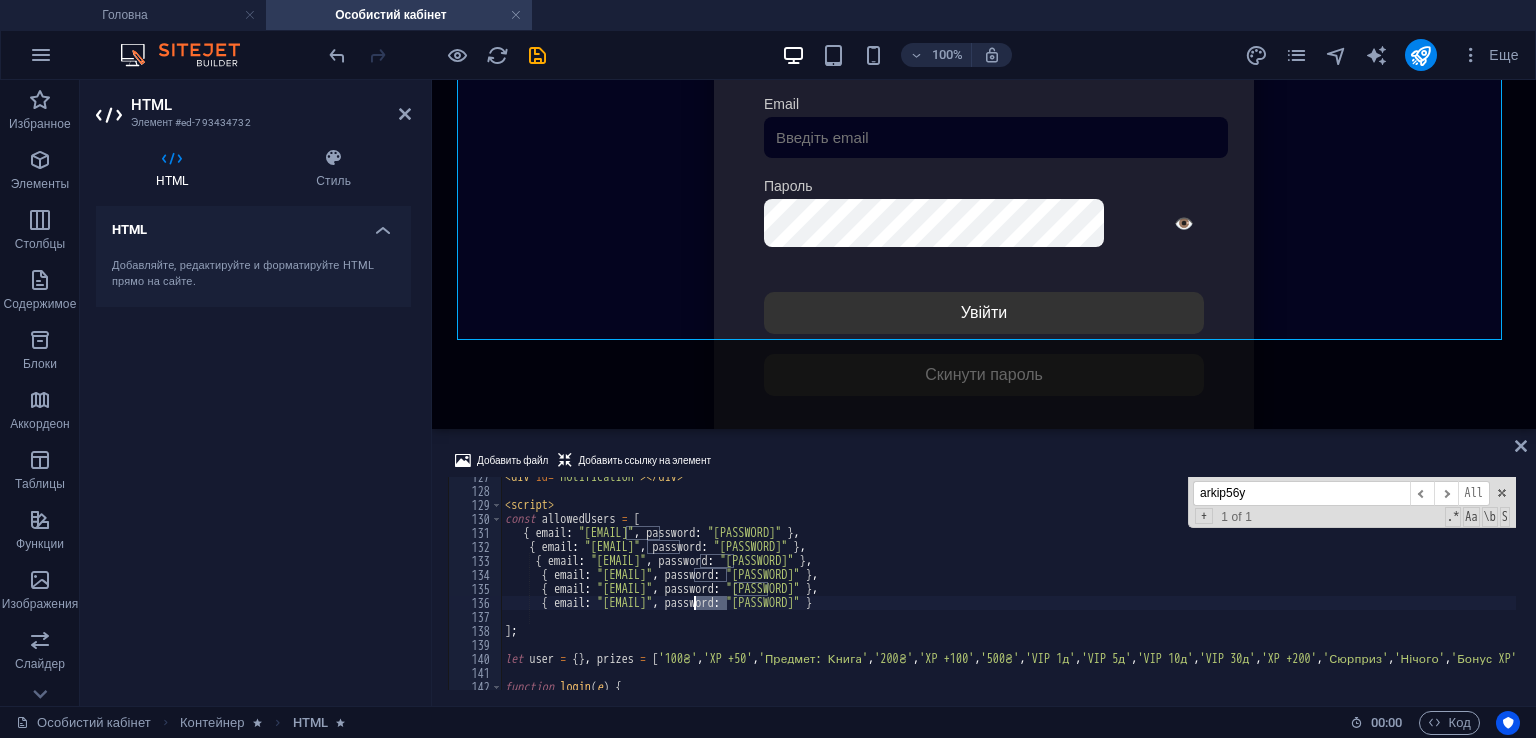 click on "function login(e) {
e.preventDefault();
const email = document.getElementById('email-input').value.trim();
const password = document.getElementById('password-input').value.trim();
let isValid = false;
for (const user of allowedUsers) {
if (user.email === email && user.password === password) {
isValid = true;
break;
}
}
if (isValid) {
alert('Login successful!');
} else {
alert('Invalid email or password.');
}
}" at bounding box center [14460, 588] 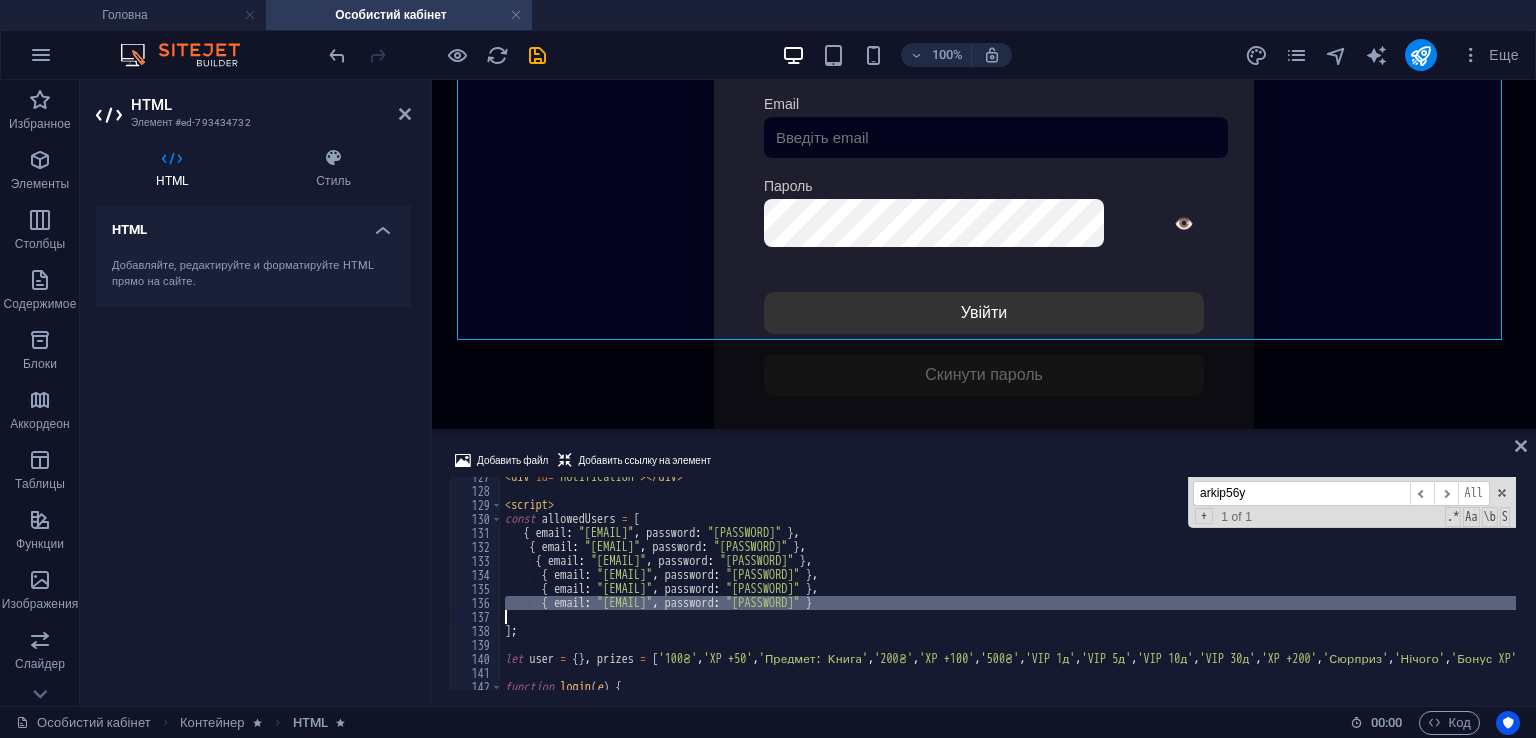 click on "< div   id = "notification" > < / div > < script > const   allowedUsers   =   [     {   email :   "[EMAIL]" ,   password :   "[PASSWORD]"   } ,      {   email :   "[EMAIL]" ,   password :   "[PASSWORD]"   } ,        {   email :   "[EMAIL]" ,   password :   "[PASSWORD]"   } ,         {   email :   "[EMAIL]" ,   password :   "[PASSWORD]"   } ,         {   email :   "[EMAIL]" ,   password :   "[PASSWORD]"   } ,         {   email :   "[EMAIL]" ,   password :   "[PASSWORD]"   }        ] ; let   user   =   { } ,   prizes   =   [ '100₴' , 'XP +50' , 'Предмет: Книга' , '200₴' , 'XP +100' , '500₴' , 'VIP 1д' , 'VIP 5д' , 'VIP 10д' , 'VIP 30д' , 'XP +200' , 'Сюрприз' , 'Нічого' , 'Бонус XP' , 'Мега-набір' , 'XP +300' , '1000₴' , 'Предмет: Меч' , 'Подарунок' , 'Суперприз' , 'Бонус' ] ; function   login ( e )   { [USERNAME] ​ ​ All Replace All + 1 of 1 .* Aa \b S" at bounding box center (1008, 583) 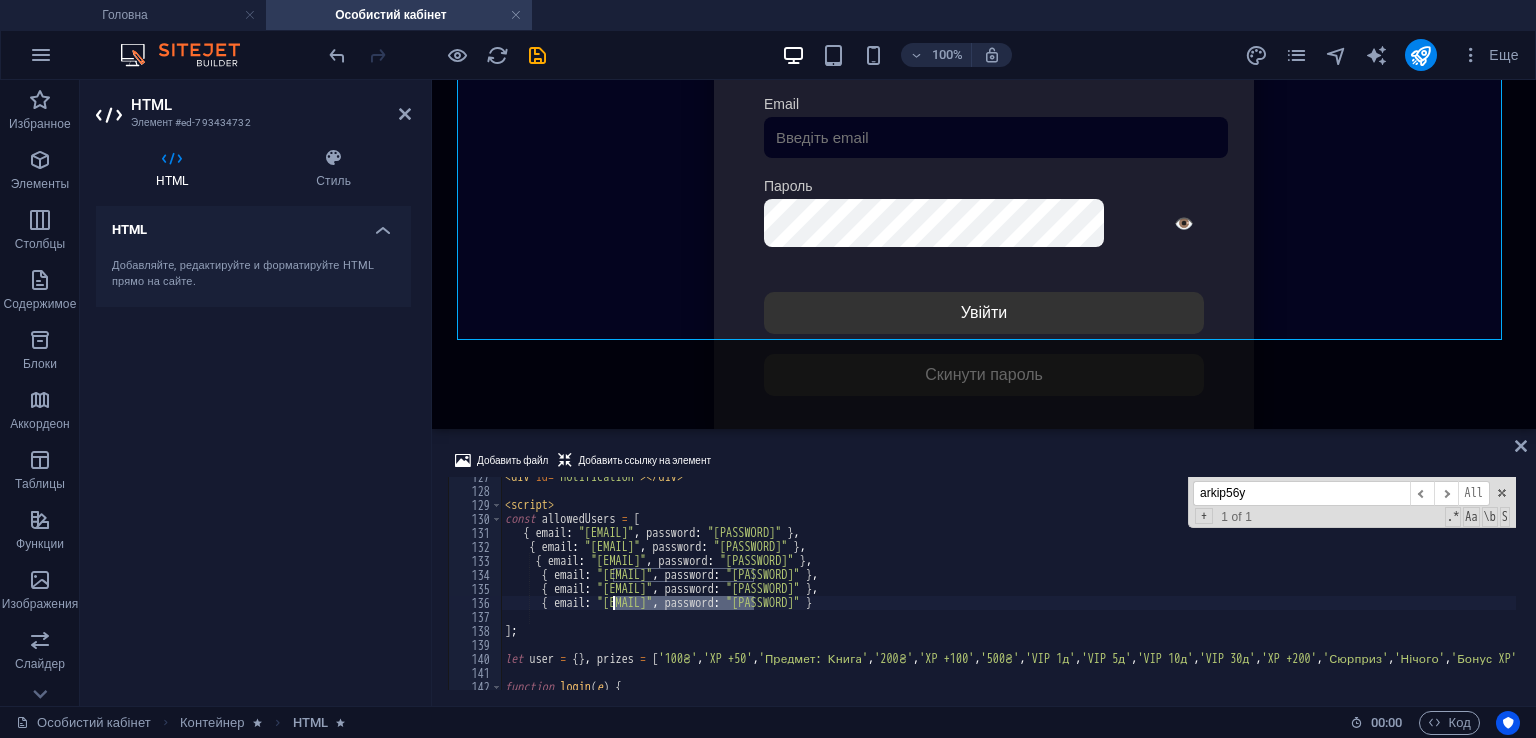 drag, startPoint x: 756, startPoint y: 605, endPoint x: 613, endPoint y: 599, distance: 143.12582 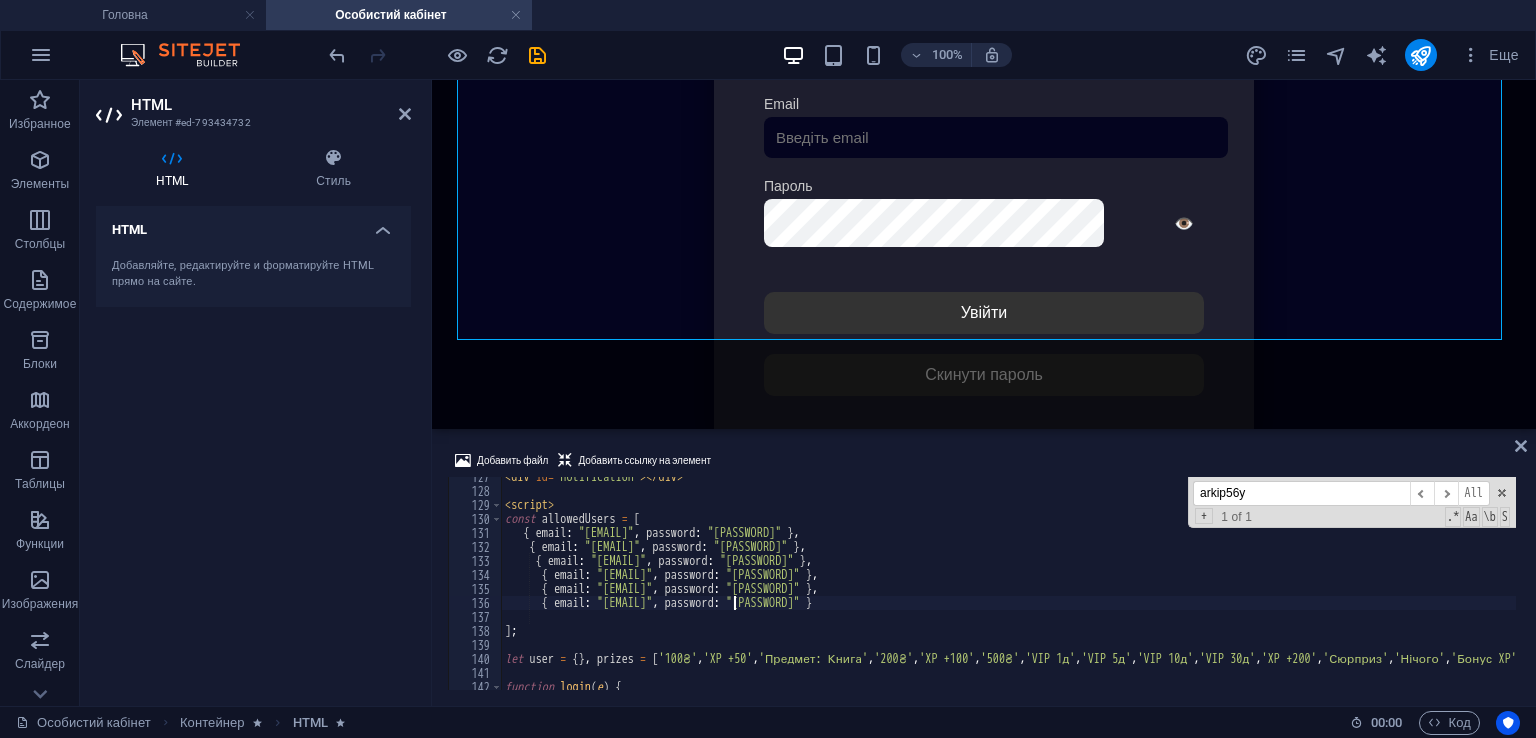 click on "< div   id = "notification" > < / div > < script > const   allowedUsers   =   [     {   email :   "[EMAIL]" ,   password :   "[PASSWORD]"   } ,      {   email :   "[EMAIL]" ,   password :   "[PASSWORD]"   } ,        {   email :   "[EMAIL]" ,   password :   "[PASSWORD]"   } ,         {   email :   "[EMAIL]" ,   password :   "[PASSWORD]"   } ,         {   email :   "[EMAIL]" ,   password :   "[PASSWORD]"   } ,         {   email :   "[EMAIL]" ,   password :   "[PASSWORD]"   }        ] ; let   user   =   { } ,   prizes   =   [ '100₴' , 'XP +50' , 'Предмет: Книга' , '200₴' , 'XP +100' , '500₴' , 'VIP 1д' , 'VIP 5д' , 'VIP 10д' , 'VIP 30д' , 'XP +200' , 'Сюрприз' , 'Нічого' , 'Бонус XP' , 'Мега-набір' , 'XP +300' , '1000₴' , 'Предмет: Меч' , 'Подарунок' , 'Суперприз' , 'Бонус' ] ; function   login ( e )   {" at bounding box center [14460, 588] 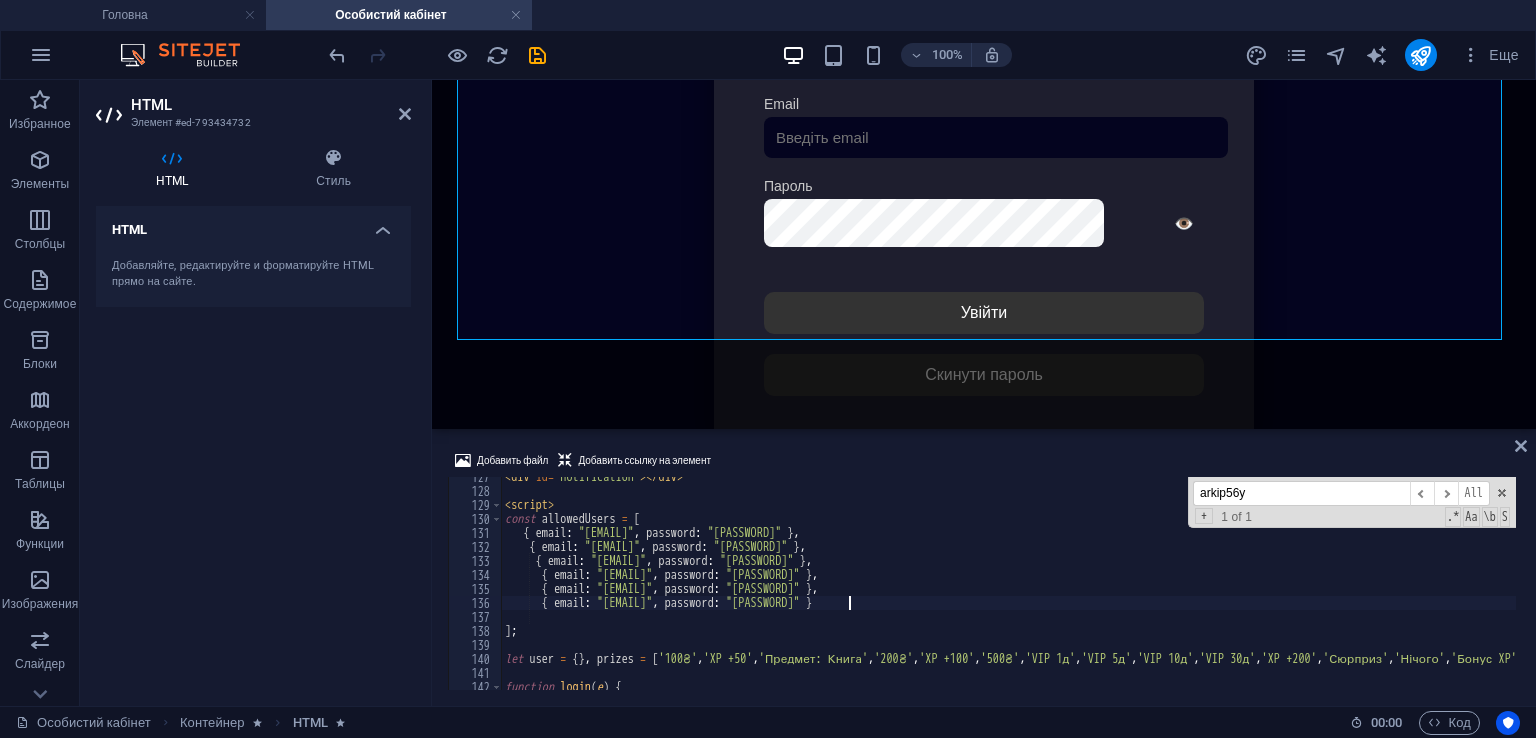 click on "< div   id = "notification" > < / div > < script > const   allowedUsers   =   [     {   email :   "[EMAIL]" ,   password :   "[PASSWORD]"   } ,      {   email :   "[EMAIL]" ,   password :   "[PASSWORD]"   } ,        {   email :   "[EMAIL]" ,   password :   "[PASSWORD]"   } ,         {   email :   "[EMAIL]" ,   password :   "[PASSWORD]"   } ,         {   email :   "[EMAIL]" ,   password :   "[PASSWORD]"   } ,         {   email :   "[EMAIL]" ,   password :   "[PASSWORD]"   }        ] ; let   user   =   { } ,   prizes   =   [ '100₴' , 'XP +50' , 'Предмет: Книга' , '200₴' , 'XP +100' , '500₴' , 'VIP 1д' , 'VIP 5д' , 'VIP 10д' , 'VIP 30д' , 'XP +200' , 'Сюрприз' , 'Нічого' , 'Бонус XP' , 'Мега-набір' , 'XP +300' , '1000₴' , 'Предмет: Меч' , 'Подарунок' , 'Суперприз' , 'Бонус' ] ; function   login ( e )   {" at bounding box center [14460, 588] 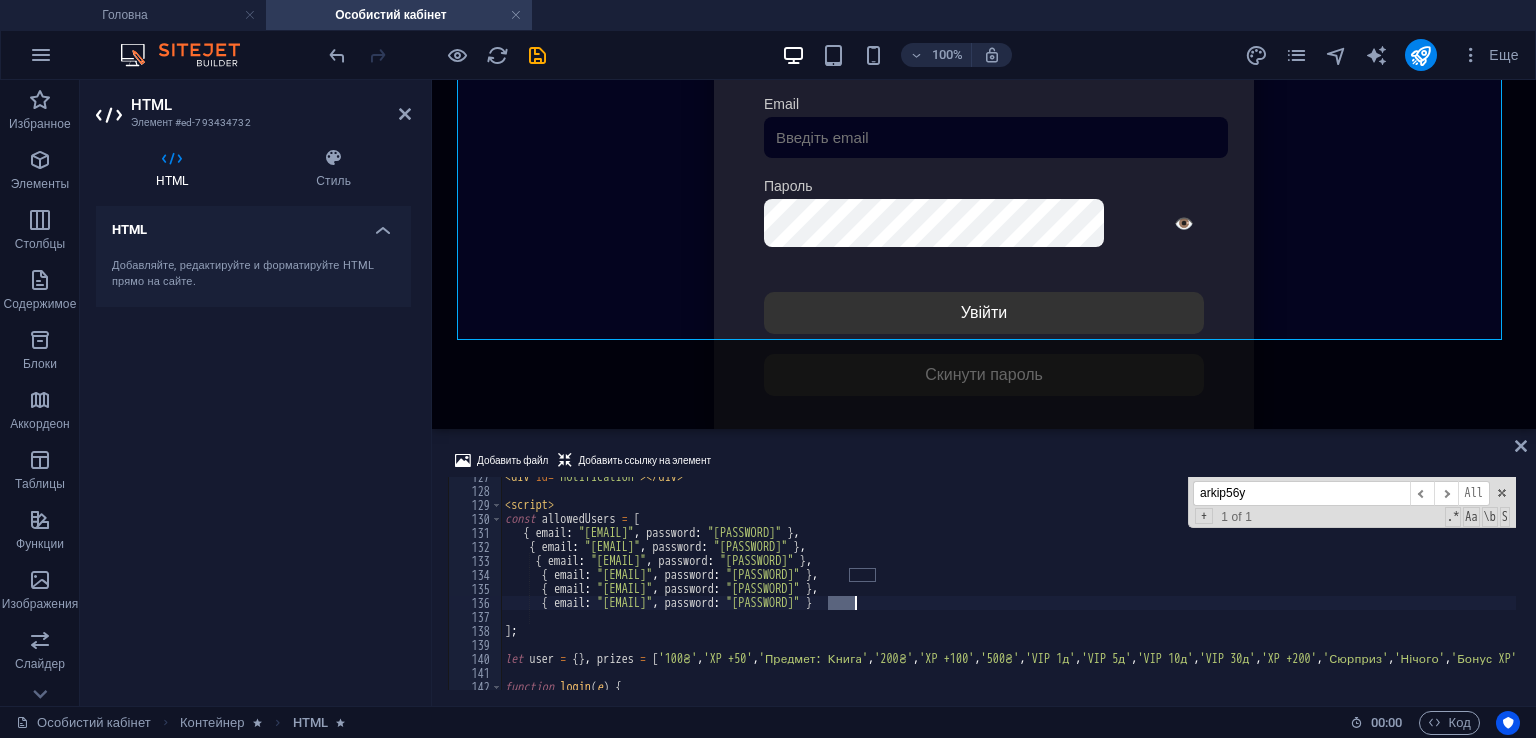 paste on "Sr12092005" 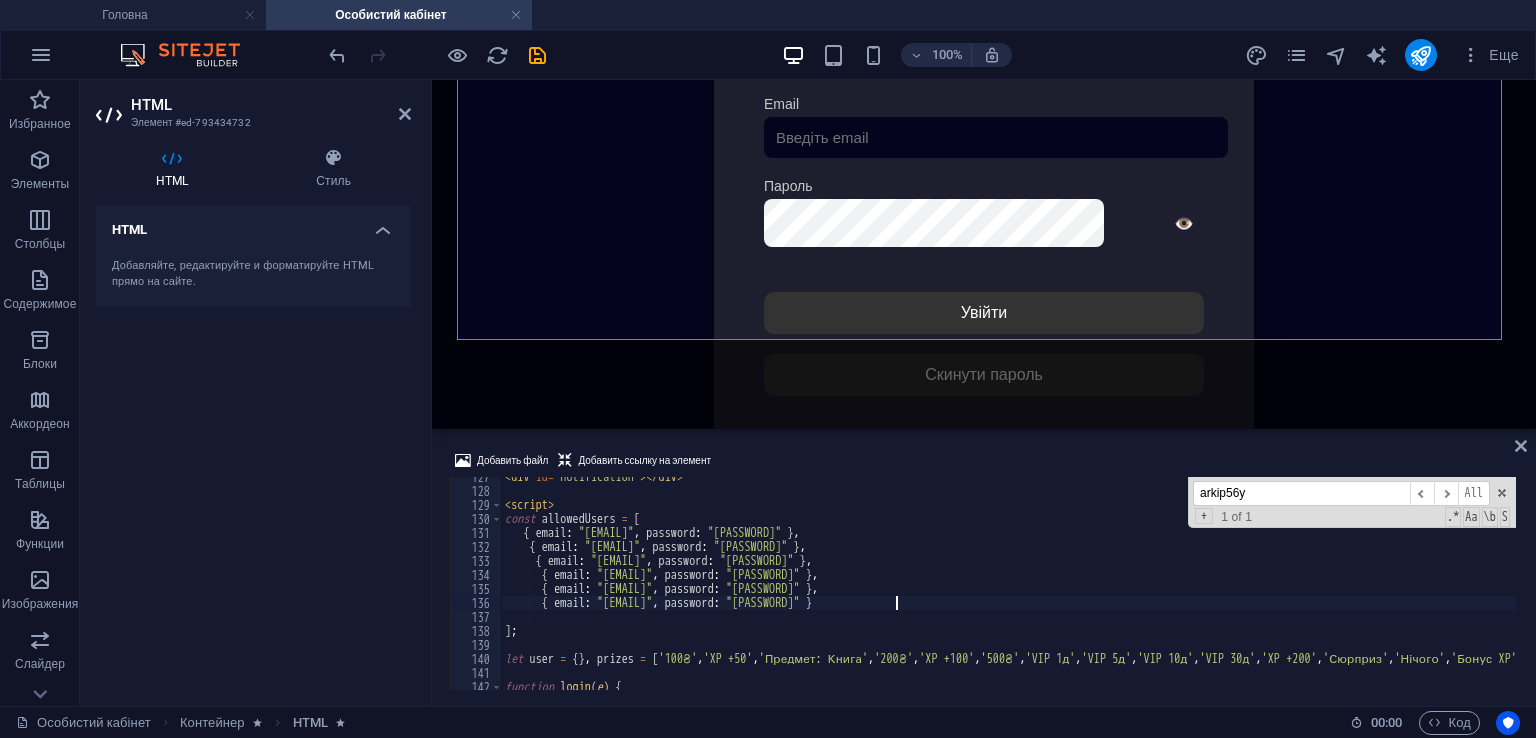 click on "< div   id = "notification" > < / div > < script > const   allowedUsers   =   [     {   email :   "[EMAIL]" ,   password :   "[PASSWORD]"   } ,      {   email :   "[EMAIL]" ,   password :   "[PASSWORD]"   } ,        {   email :   "[EMAIL]" ,   password :   "[PASSWORD]"   } ,         {   email :   "[EMAIL]" ,   password :   "[PASSWORD]"   } ,         {   email :   "[EMAIL]" ,   password :   "[PASSWORD]"   } ,         {   email :   "[EMAIL]" ,   password :   "[PASSWORD]"   }        ] ; let   user   =   { } ,   prizes   =   [ '100₴' , 'XP +50' , 'Предмет: Книга' , '200₴' , 'XP +100' , '500₴' , 'VIP 1д' , 'VIP 5д' , 'VIP 10д' , 'VIP 30д' , 'XP +200' , 'Сюрприз' , 'Нічого' , 'Бонус XP' , 'Мега-набір' , 'XP +300' , '1000₴' , 'Предмет: Меч' , 'Подарунок' , 'Суперприз' , 'Бонус' ] ; function   login ( e )   {" at bounding box center (14460, 588) 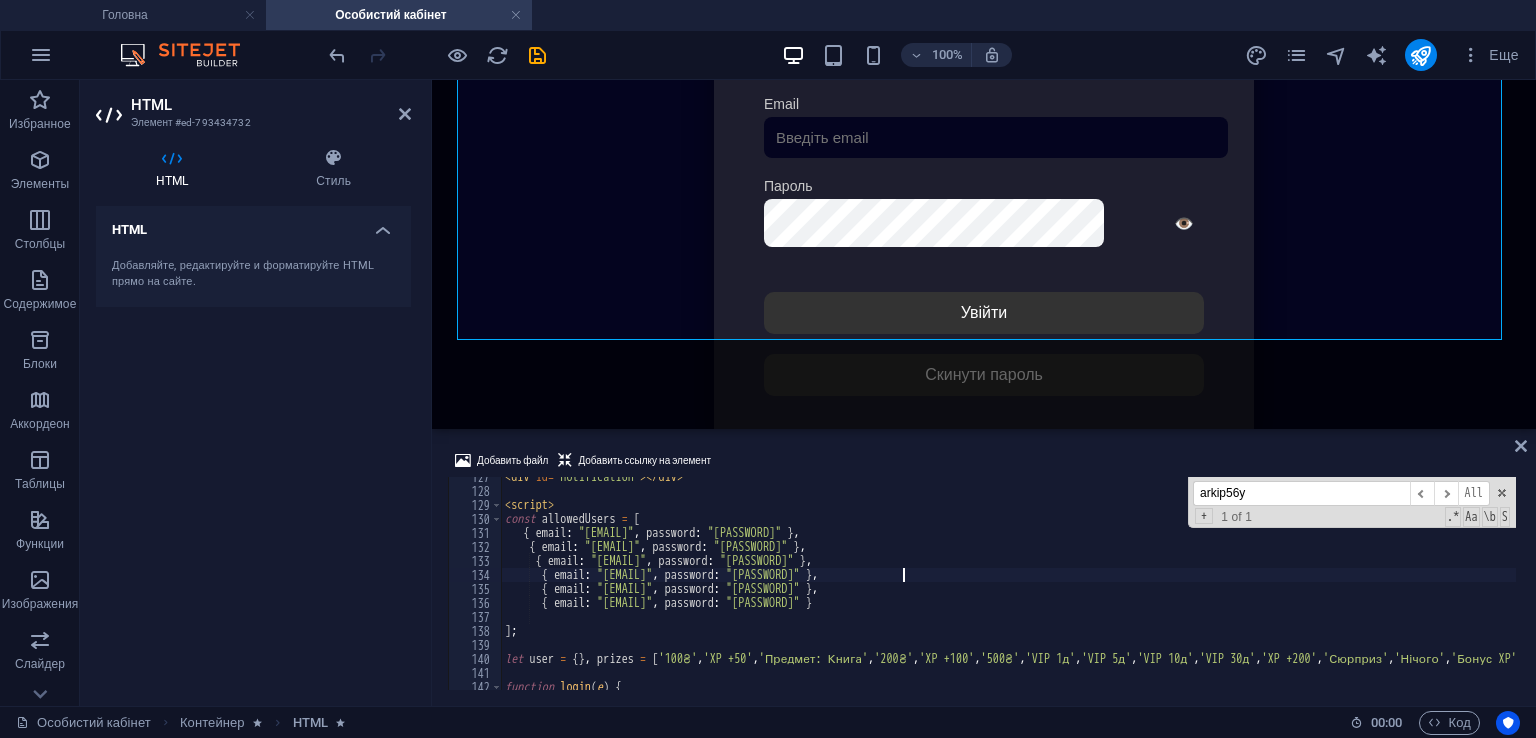 click on "< div   id = "notification" > < / div > < script > const   allowedUsers   =   [     {   email :   "[EMAIL]" ,   password :   "[PASSWORD]"   } ,      {   email :   "[EMAIL]" ,   password :   "[PASSWORD]"   } ,        {   email :   "[EMAIL]" ,   password :   "[PASSWORD]"   } ,         {   email :   "[EMAIL]" ,   password :   "[PASSWORD]"   } ,         {   email :   "[EMAIL]" ,   password :   "[PASSWORD]"   } ,         {   email :   "[EMAIL]" ,   password :   "[PASSWORD]"   }        ] ; let   user   =   { } ,   prizes   =   [ '100₴' , 'XP +50' , 'Предмет: Книга' , '200₴' , 'XP +100' , '500₴' , 'VIP 1д' , 'VIP 5д' , 'VIP 10д' , 'VIP 30д' , 'XP +200' , 'Сюрприз' , 'Нічого' , 'Бонус XP' , 'Мега-набір' , 'XP +300' , '1000₴' , 'Предмет: Меч' , 'Подарунок' , 'Суперприз' , 'Бонус' ] ; function   login ( e )   {" at bounding box center (14460, 588) 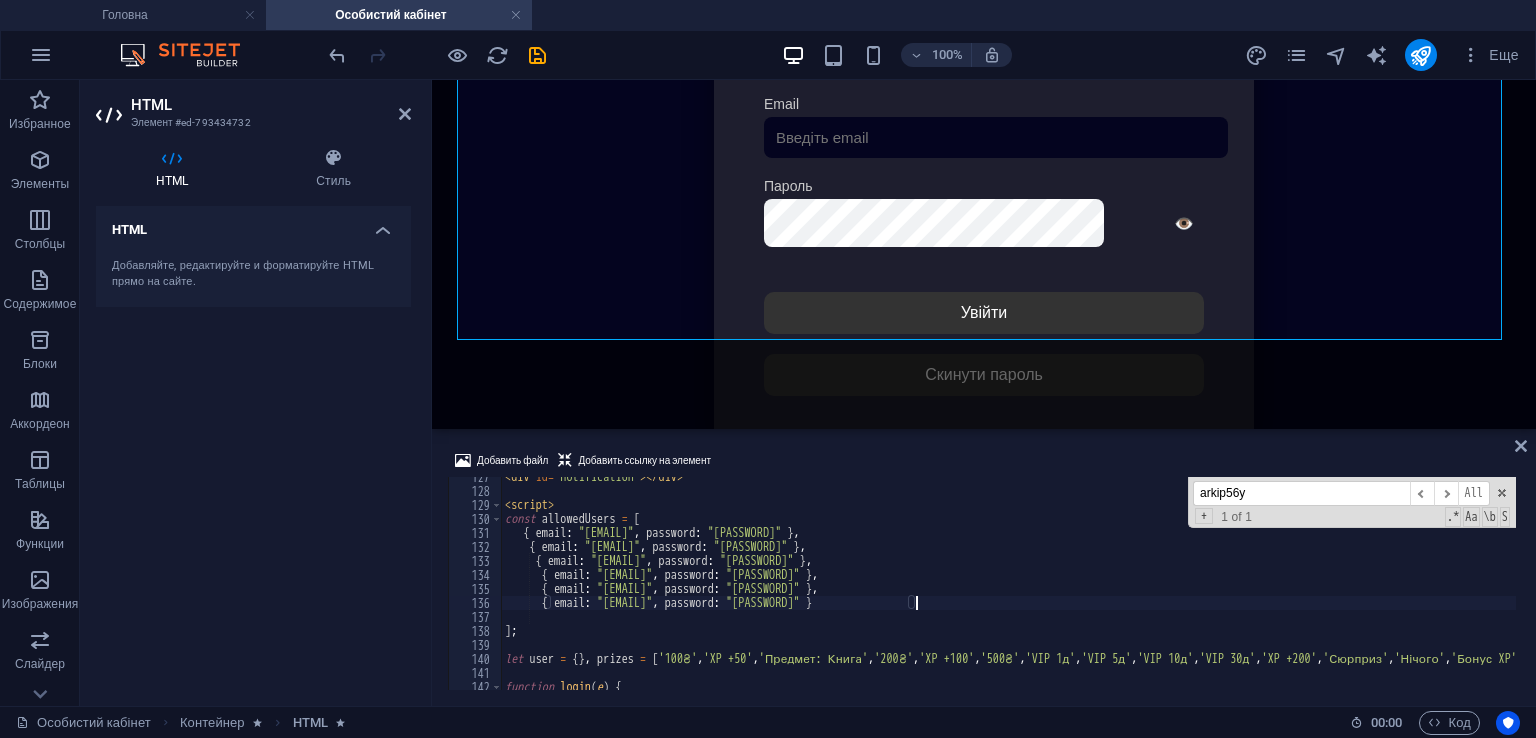 type on "{ email: "[EMAIL]", password: "[PASSWORD]" }," 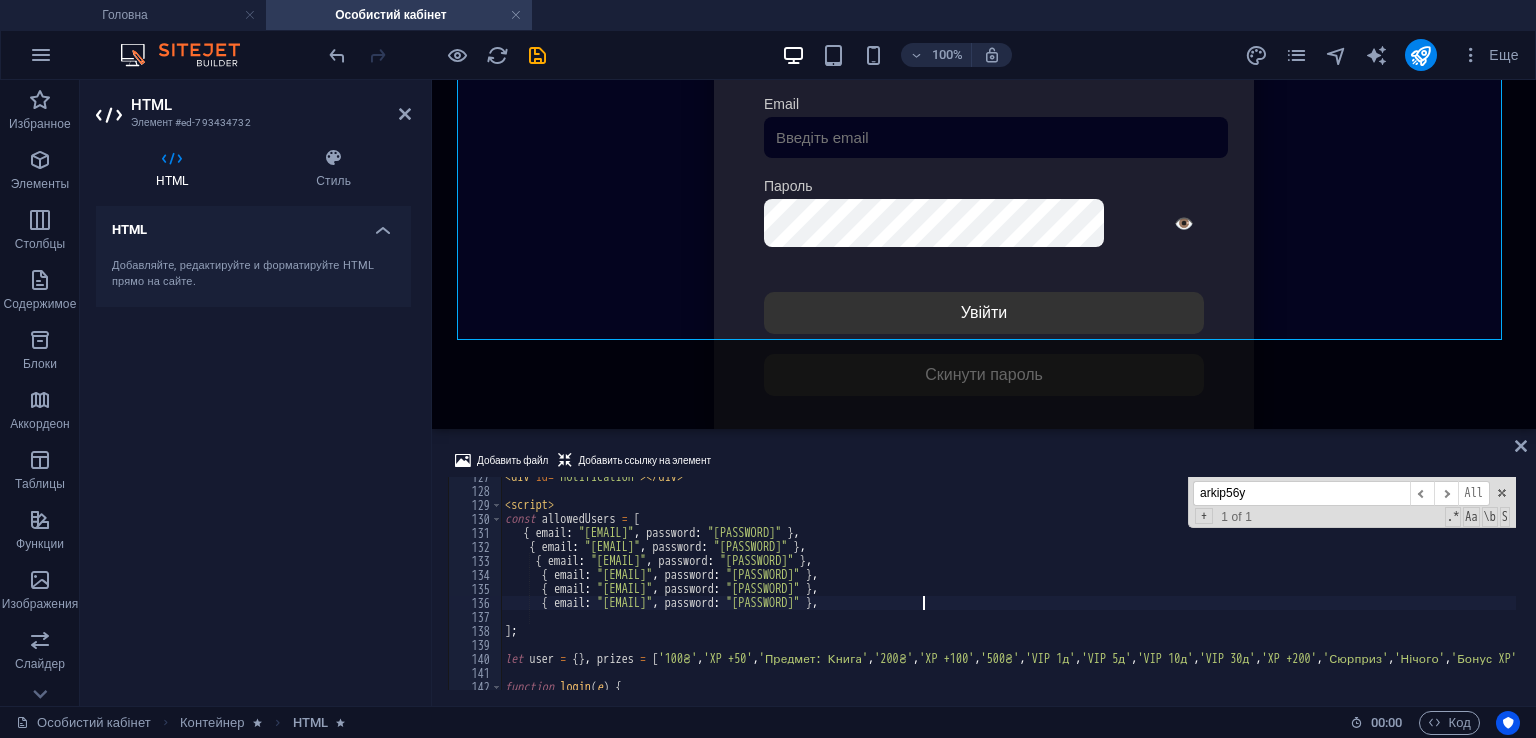 scroll, scrollTop: 0, scrollLeft: 1, axis: horizontal 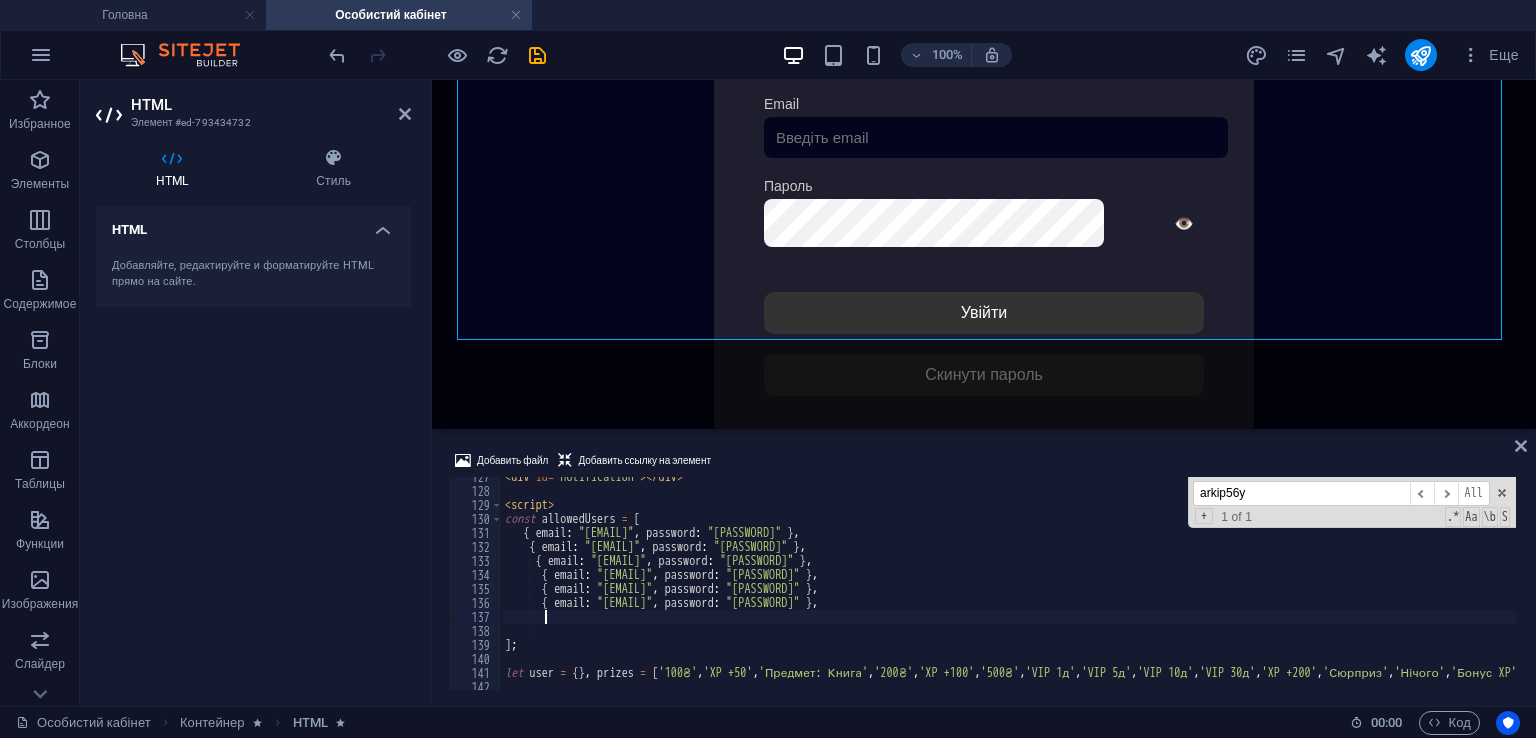 paste on "{ email: "[EMAIL]", password: "[PASSWORD]" }" 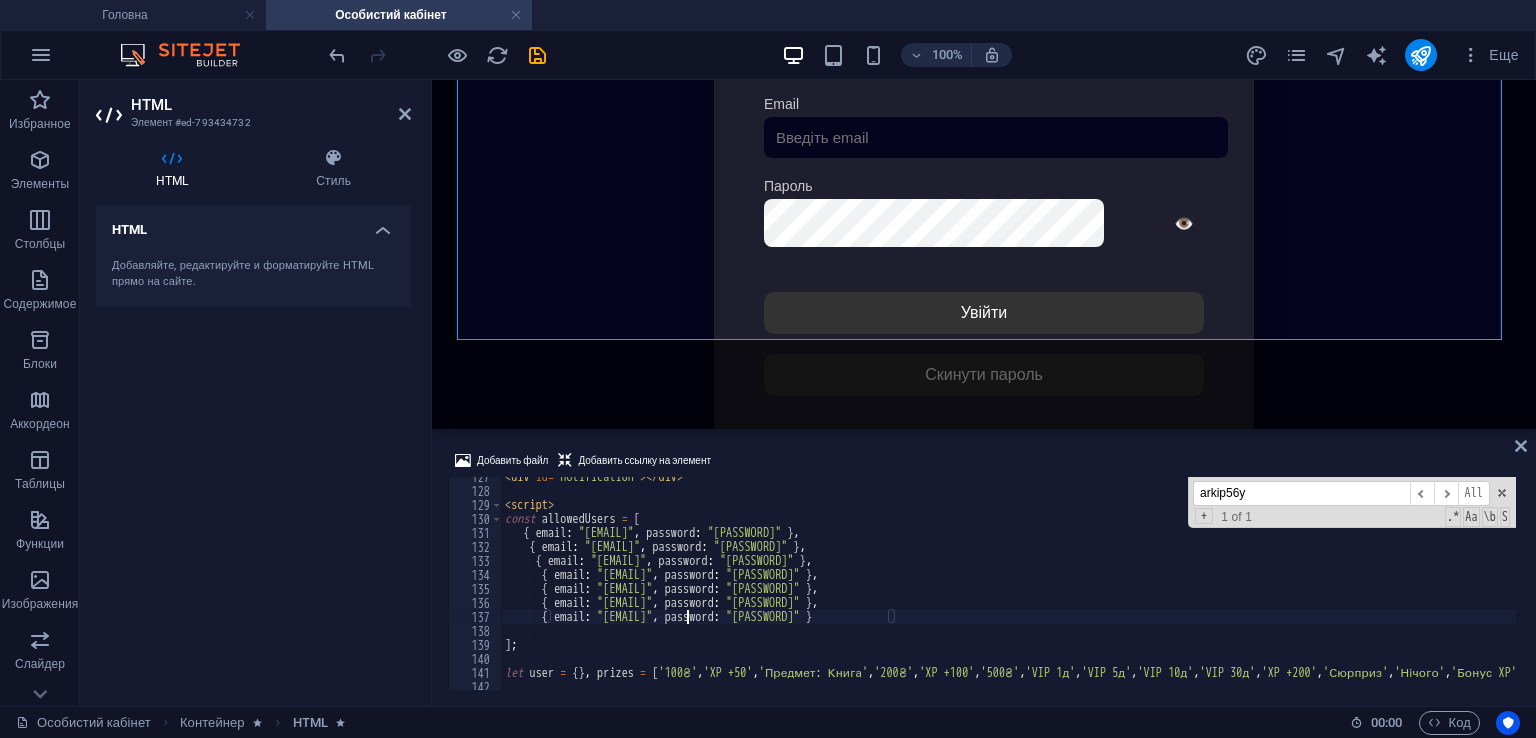click on "function login(e) {
e.preventDefault();
const email = document.getElementById('email-input').value.trim();
const password = document.getElementById('password-input').value.trim();
let isValid = false;
for (const user of allowedUsers) {
if (user.email === email && user.password === password) {
isValid = true;
break;
}
}
if (isValid) {
alert('Login successful!');
} else {
alert('Invalid email or password.');
}
}" at bounding box center [14460, 588] 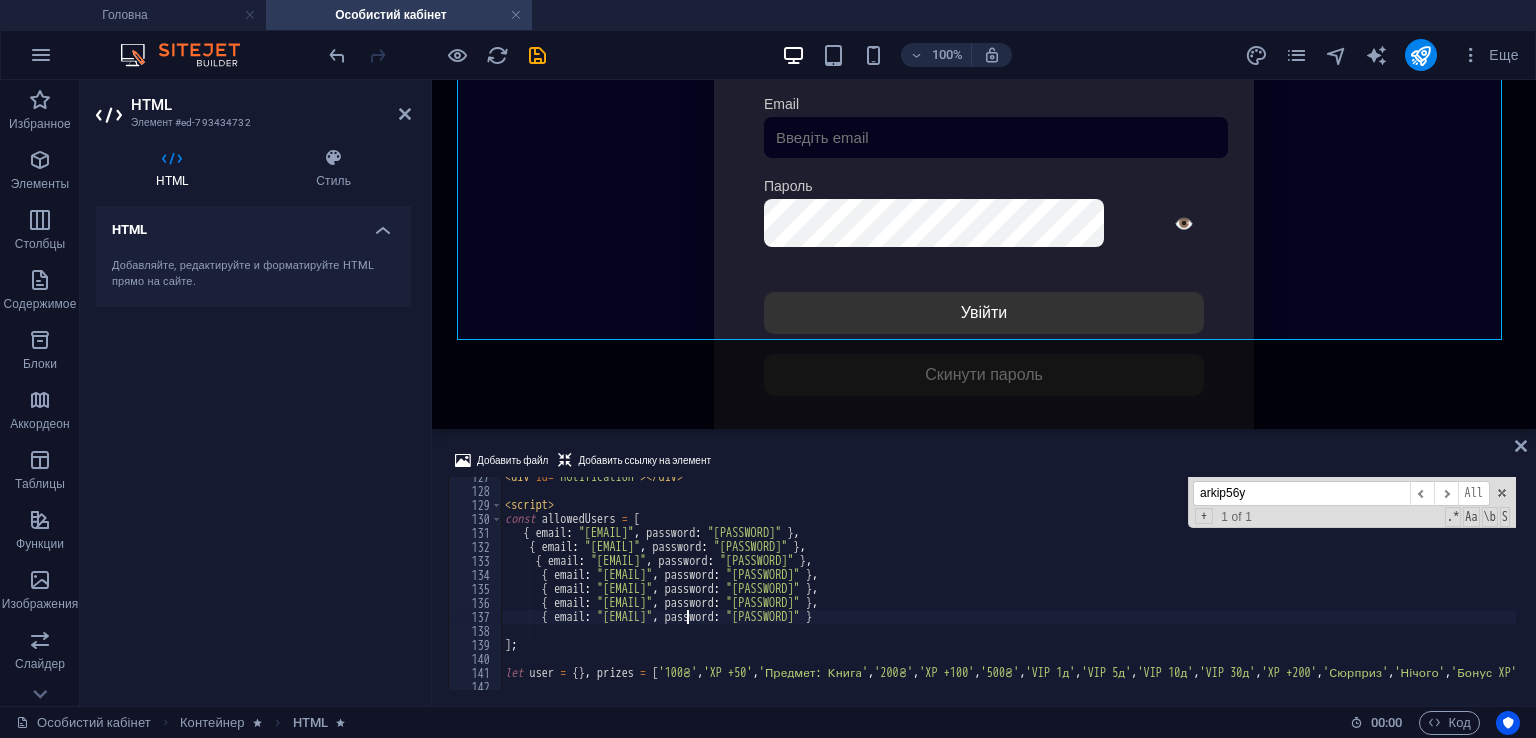 click on "function login(e) {
e.preventDefault();
const email = document.getElementById('email-input').value.trim();
const password = document.getElementById('password-input').value.trim();
let isValid = false;
for (const user of allowedUsers) {
if (user.email === email && user.password === password) {
isValid = true;
break;
}
}
if (isValid) {
alert('Login successful!');
} else {
alert('Invalid email or password.');
}
}" at bounding box center [14460, 588] 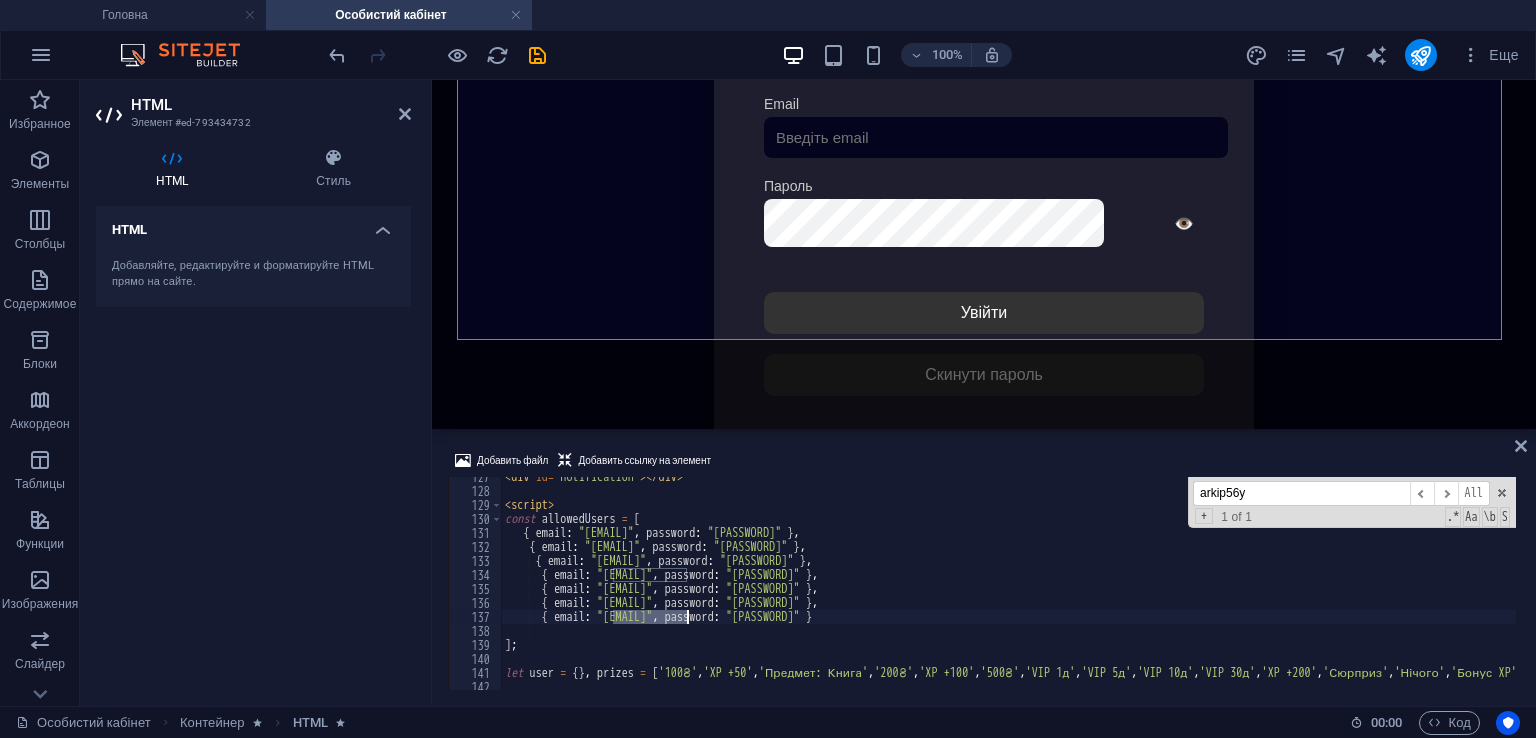 click on "< div   id = "notification" > < / div > < script > const   allowedUsers   =   [     {   email :   "[EMAIL]" ,   password :   "[PASSWORD]"   } ,      {   email :   "[EMAIL]" ,   password :   "[PASSWORD]"   } ,        {   email :   "[EMAIL]" ,   password :   "[PASSWORD]"   } ,         {   email :   "[EMAIL]" ,   password :   "[PASSWORD]"   } ,         {   email :   "[EMAIL]" ,   password :   "[PASSWORD]"   } ,         {   email :   "[EMAIL]" ,   password :   "[PASSWORD]"   } ,         {   email :   "[EMAIL]" ,   password :   "[PASSWORD]"   }        ] ; let   user   =   { } ,   prizes   =   [ '100₴' , 'XP +50' , 'Предмет: Книга' , '200₴' , 'XP +100' , '500₴' , 'VIP 1д' , 'VIP 5д' , 'VIP 10д' , 'VIP 30д' , 'XP +200' , 'Сюрприз' , 'Нічого' , 'Бонус XP' , 'Мега-набір' , 'XP +300' , '1000₴' , 'Предмет: Меч' , 'Подарунок' , 'Суперприз' , 'Бонус' ] ; ​ +" at bounding box center (1008, 583) 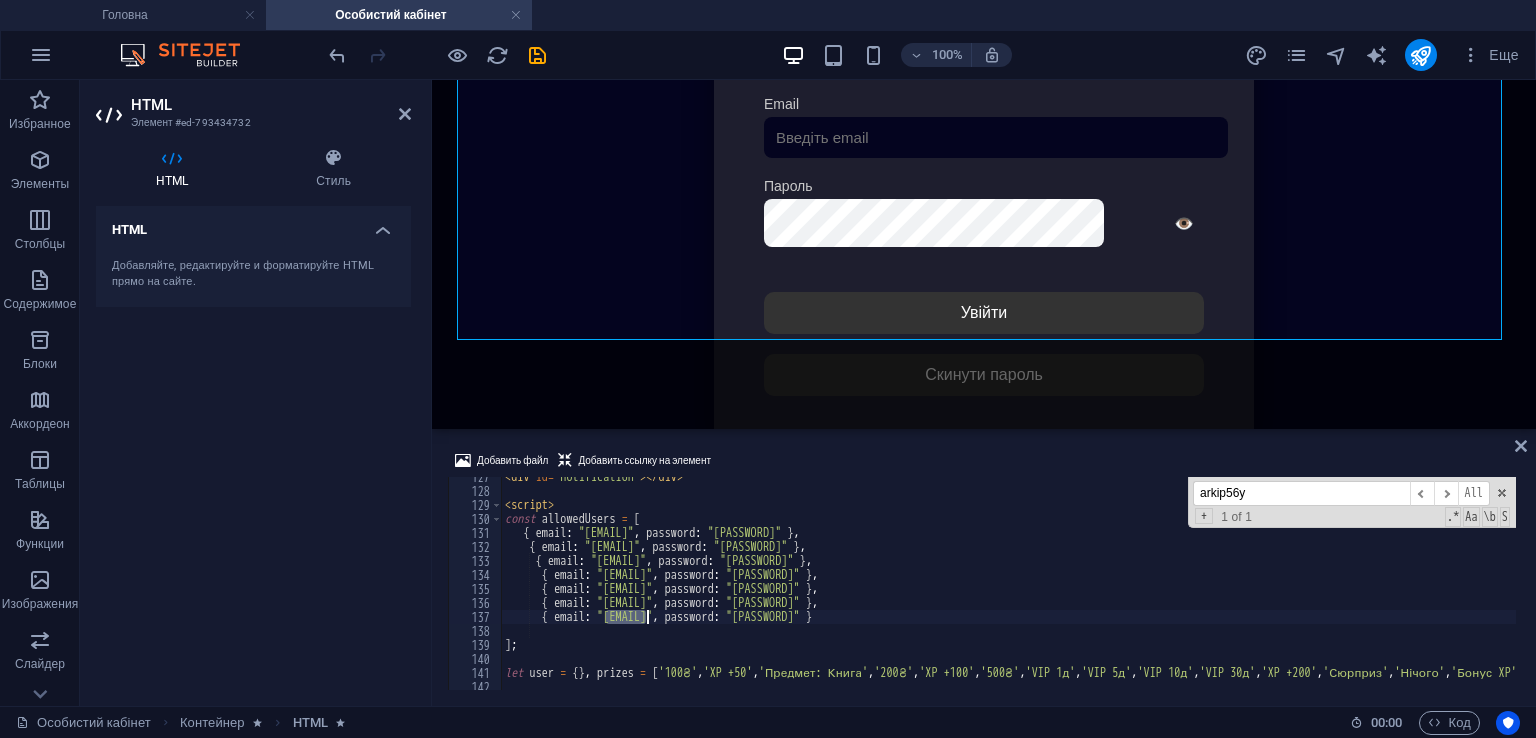 drag, startPoint x: 608, startPoint y: 620, endPoint x: 666, endPoint y: 620, distance: 58 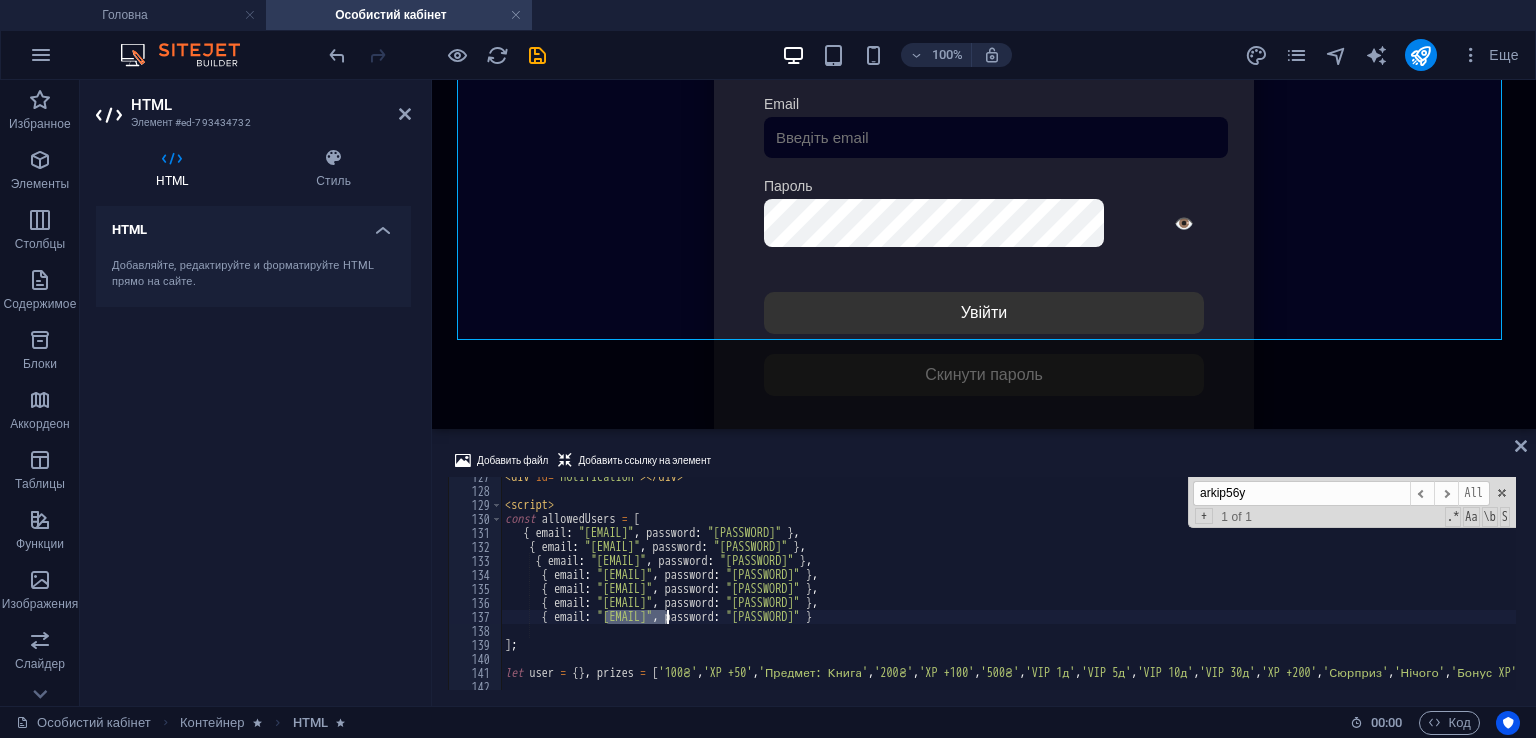 click on "< div   id = "notification" > < / div > < script > const   allowedUsers   =   [     {   email :   "[EMAIL]" ,   password :   "[PASSWORD]"   } ,      {   email :   "[EMAIL]" ,   password :   "[PASSWORD]"   } ,        {   email :   "[EMAIL]" ,   password :   "[PASSWORD]"   } ,         {   email :   "[EMAIL]" ,   password :   "[PASSWORD]"   } ,         {   email :   "[EMAIL]" ,   password :   "[PASSWORD]"   } ,         {   email :   "[EMAIL]" ,   password :   "[PASSWORD]"   } ,         {   email :   "[EMAIL]" ,   password :   "[PASSWORD]"   }        ] ; let   user   =   { } ,   prizes   =   [ '100₴' , 'XP +50' , 'Предмет: Книга' , '200₴' , 'XP +100' , '500₴' , 'VIP 1д' , 'VIP 5д' , 'VIP 10д' , 'VIP 30д' , 'XP +200' , 'Сюрприз' , 'Нічого' , 'Бонус XP' , 'Мега-набір' , 'XP +300' , '1000₴' , 'Предмет: Меч' , 'Подарунок' , 'Суперприз' , 'Бонус' ] ; ​ +" at bounding box center (1008, 583) 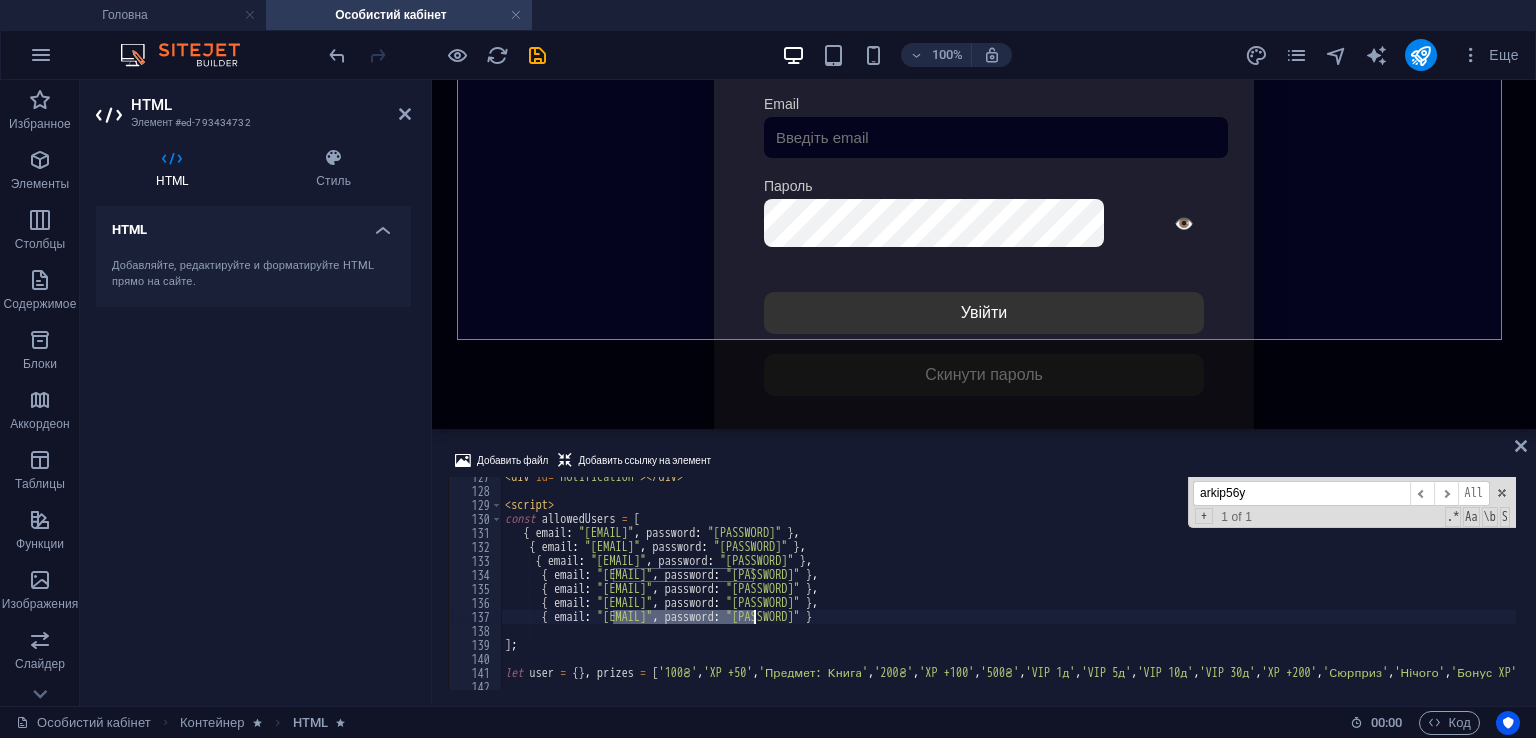 drag, startPoint x: 612, startPoint y: 617, endPoint x: 756, endPoint y: 617, distance: 144 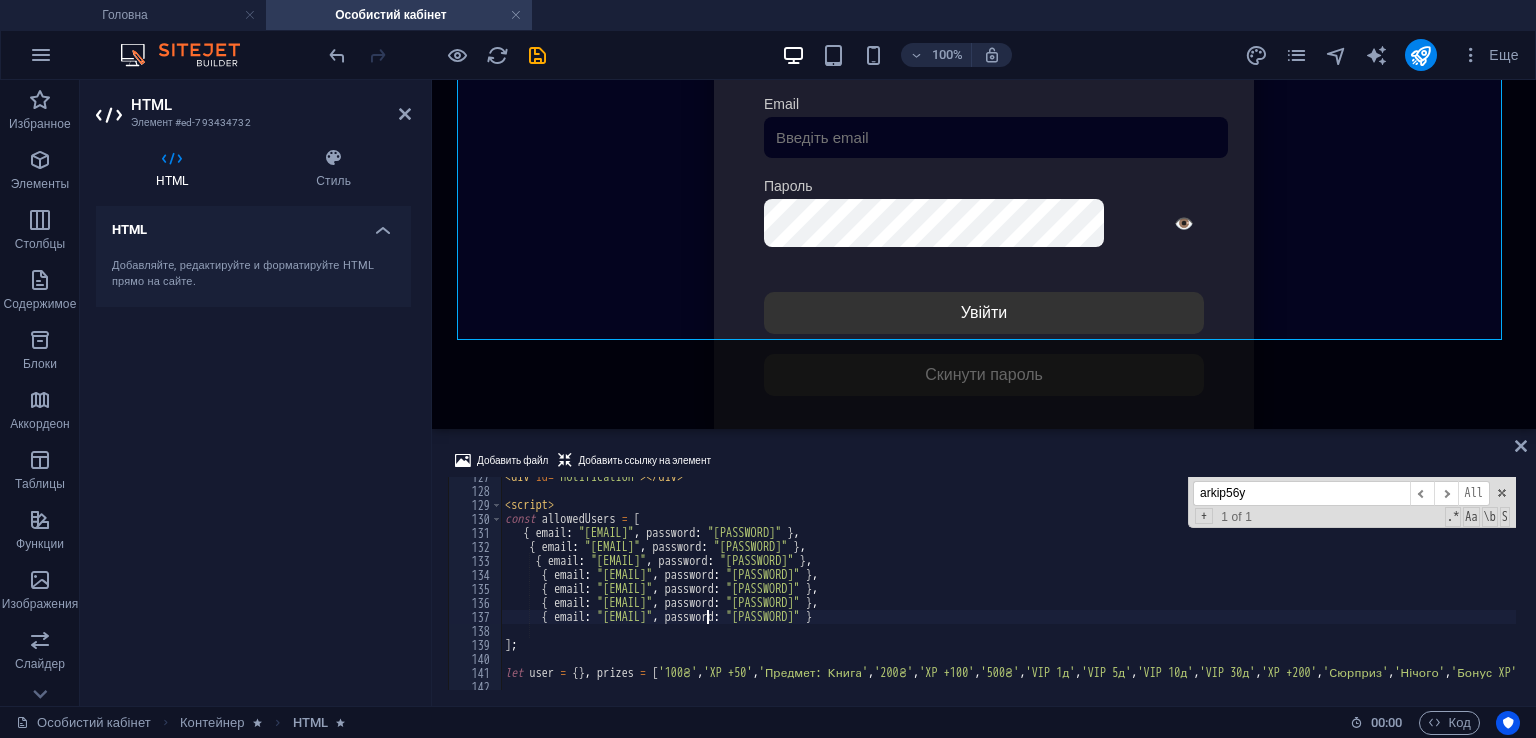 click on "< div   id = "notification" > < / div > < script > const   allowedUsers   =   [     {   email :   "[EMAIL]" ,   password :   "[PASSWORD]"   } ,      {   email :   "[EMAIL]" ,   password :   "[PASSWORD]"   } ,        {   email :   "[EMAIL]" ,   password :   "[PASSWORD]"   } ,         {   email :   "[EMAIL]" ,   password :   "[PASSWORD]"   } ,         {   email :   "[EMAIL]" ,   password :   "[PASSWORD]"   } ,         {   email :   "[EMAIL]" ,   password :   "[PASSWORD]"   } ,         {   email :   "[EMAIL]" ,   password :   "[PASSWORD]"   }        ] ; let   user   =   { } ,   prizes   =   [ '100₴' , 'XP +50' , 'Предмет: Книга' , '200₴' , 'XP +100' , '500₴' , 'VIP 1д' , 'VIP 5д' , 'VIP 10д' , 'VIP 30д' , 'XP +200' , 'Сюрприз' , 'Нічого' , 'Бонус XP' , 'Мега-набір' , 'XP +300' , '1000₴' , 'Предмет: Меч' , 'Подарунок' , 'Суперприз' , 'Бонус' ] ;" at bounding box center (14460, 588) 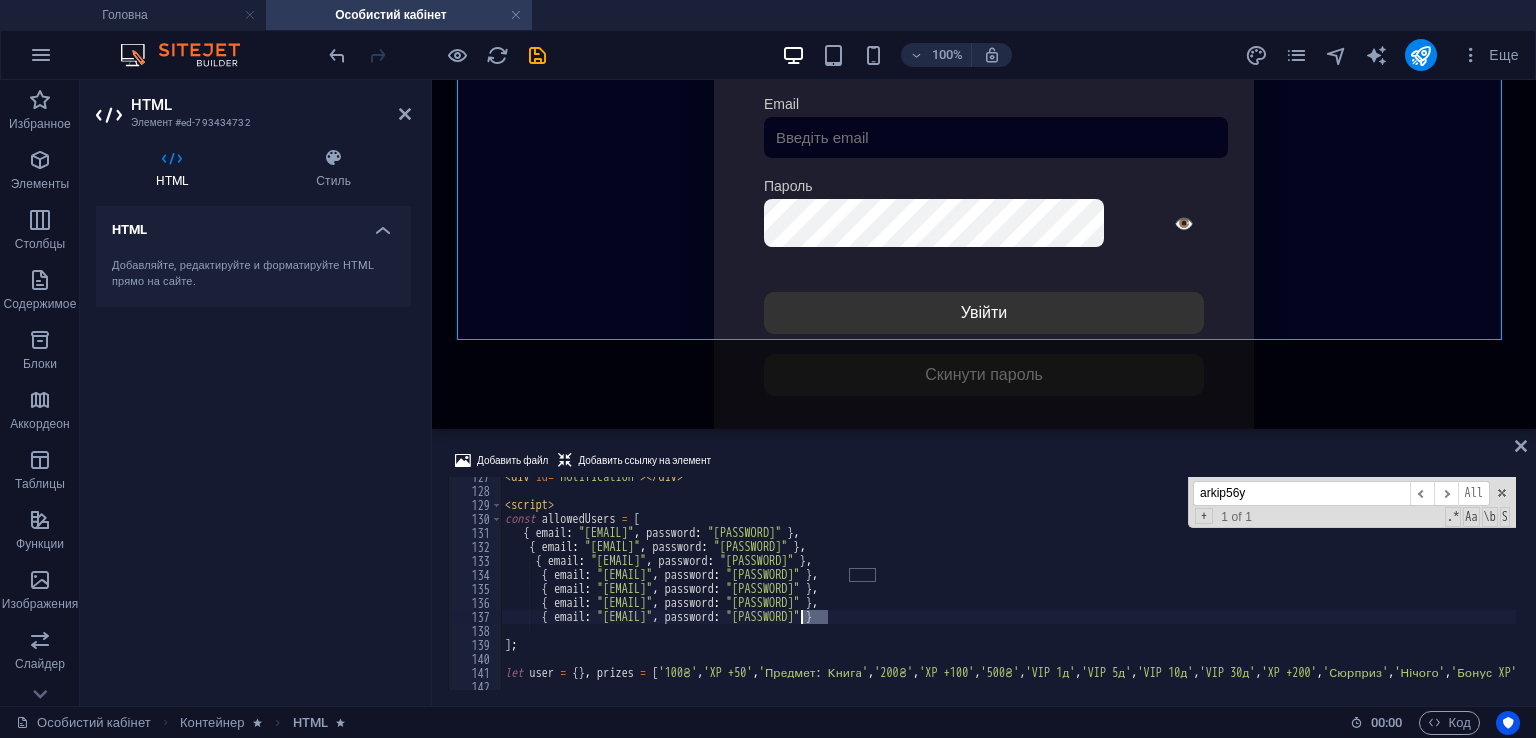 click on "< div   id = "notification" > < / div > < script > const   allowedUsers   =   [     {   email :   "[EMAIL]" ,   password :   "[PASSWORD]"   } ,      {   email :   "[EMAIL]" ,   password :   "[PASSWORD]"   } ,        {   email :   "[EMAIL]" ,   password :   "[PASSWORD]"   } ,         {   email :   "[EMAIL]" ,   password :   "[PASSWORD]"   } ,         {   email :   "[EMAIL]" ,   password :   "[PASSWORD]"   } ,         {   email :   "[EMAIL]" ,   password :   "[PASSWORD]"   } ,         {   email :   "[EMAIL]" ,   password :   "[PASSWORD]"   }        ] ; let   user   =   { } ,   prizes   =   [ '100₴' , 'XP +50' , 'Предмет: Книга' , '200₴' , 'XP +100' , '500₴' , 'VIP 1д' , 'VIP 5д' , 'VIP 10д' , 'VIP 30д' , 'XP +200' , 'Сюрприз' , 'Нічого' , 'Бонус XP' , 'Мега-набір' , 'XP +300' , '1000₴' , 'Предмет: Меч' , 'Подарунок' , 'Суперприз' , 'Бонус' ] ;" at bounding box center (14460, 588) 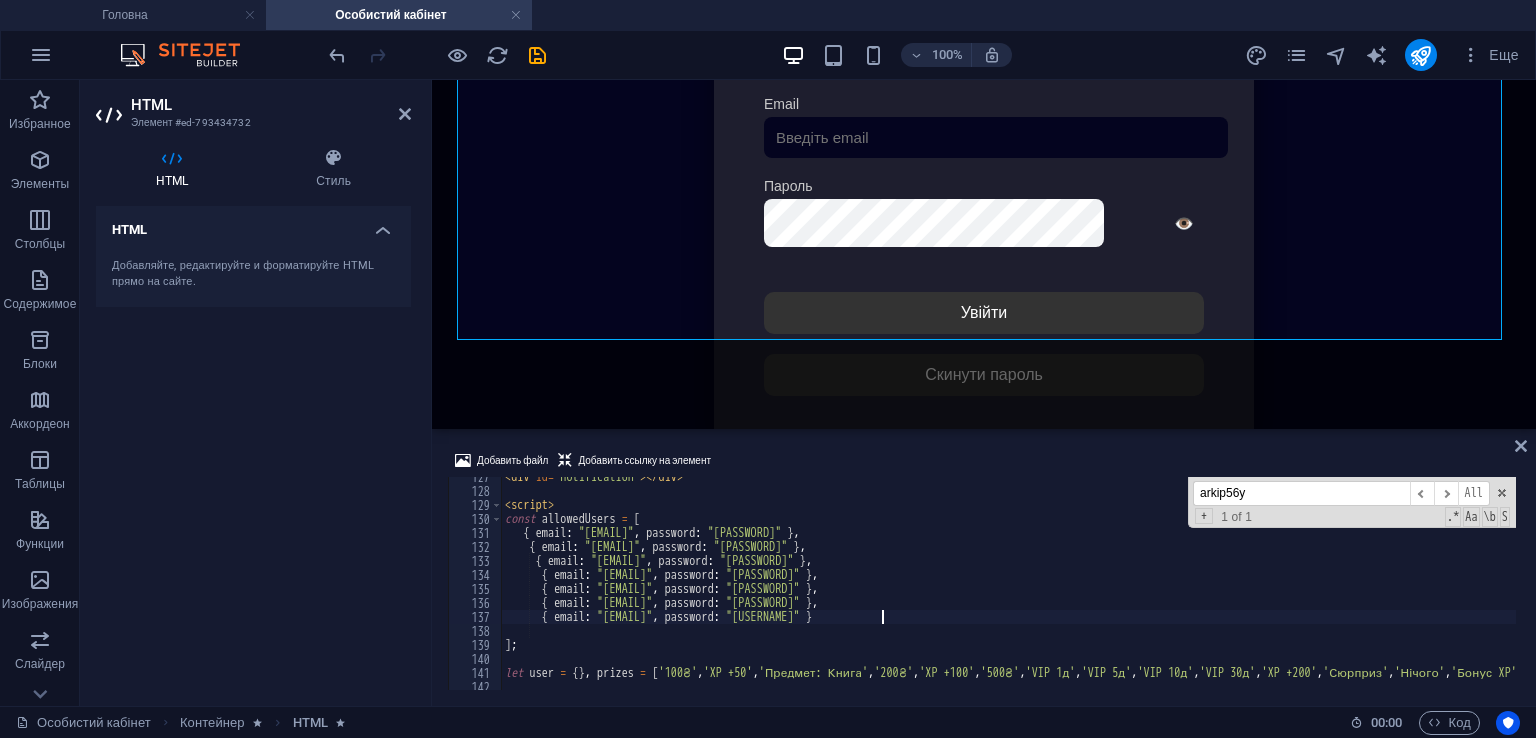 click on "< div   id = "notification" > < / div > < script > const   allowedUsers   =   [     {   email :   "[EMAIL]" ,   password :   "[PASSWORD]"   } ,      {   email :   "[EMAIL]" ,   password :   "[PASSWORD]"   } ,        {   email :   "[EMAIL]" ,   password :   "[PASSWORD]"   } ,         {   email :   "[EMAIL]" ,   password :   "[PASSWORD]"   } ,         {   email :   "[EMAIL]" ,   password :   "[PASSWORD]"   } ,         {   email :   "[EMAIL]" ,   password :   "[PASSWORD]"   } ,         {   email :   "[EMAIL]" ,   password :   "[PASSWORD]"   }        ] ; let   user   =   { } ,   prizes   =   [ '100₴' , 'XP +50' , 'Предмет: Книга' , '200₴' , 'XP +100' , '500₴' , 'VIP 1д' , 'VIP 5д' , 'VIP 10д' , 'VIP 30д' , 'XP +200' , 'Сюрприз' , 'Нічого' , 'Бонус XP' , 'Мега-набір' , 'XP +300' , '1000₴' , 'Предмет: Меч' , 'Подарунок' , 'Суперприз' , 'Бонус' ] ;" at bounding box center [14460, 588] 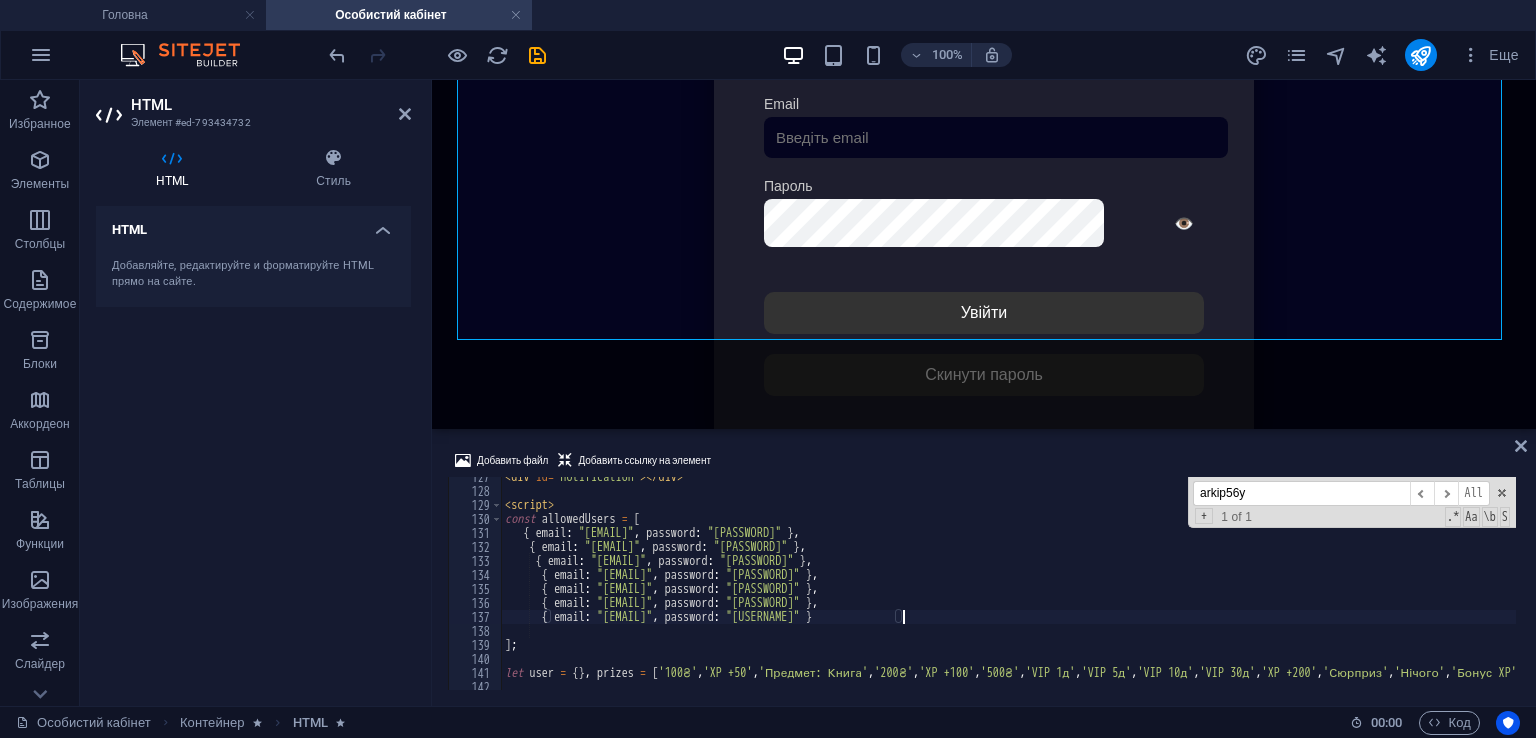 type on "{ email: "[EMAIL]", password: "[PASSWORD]" }," 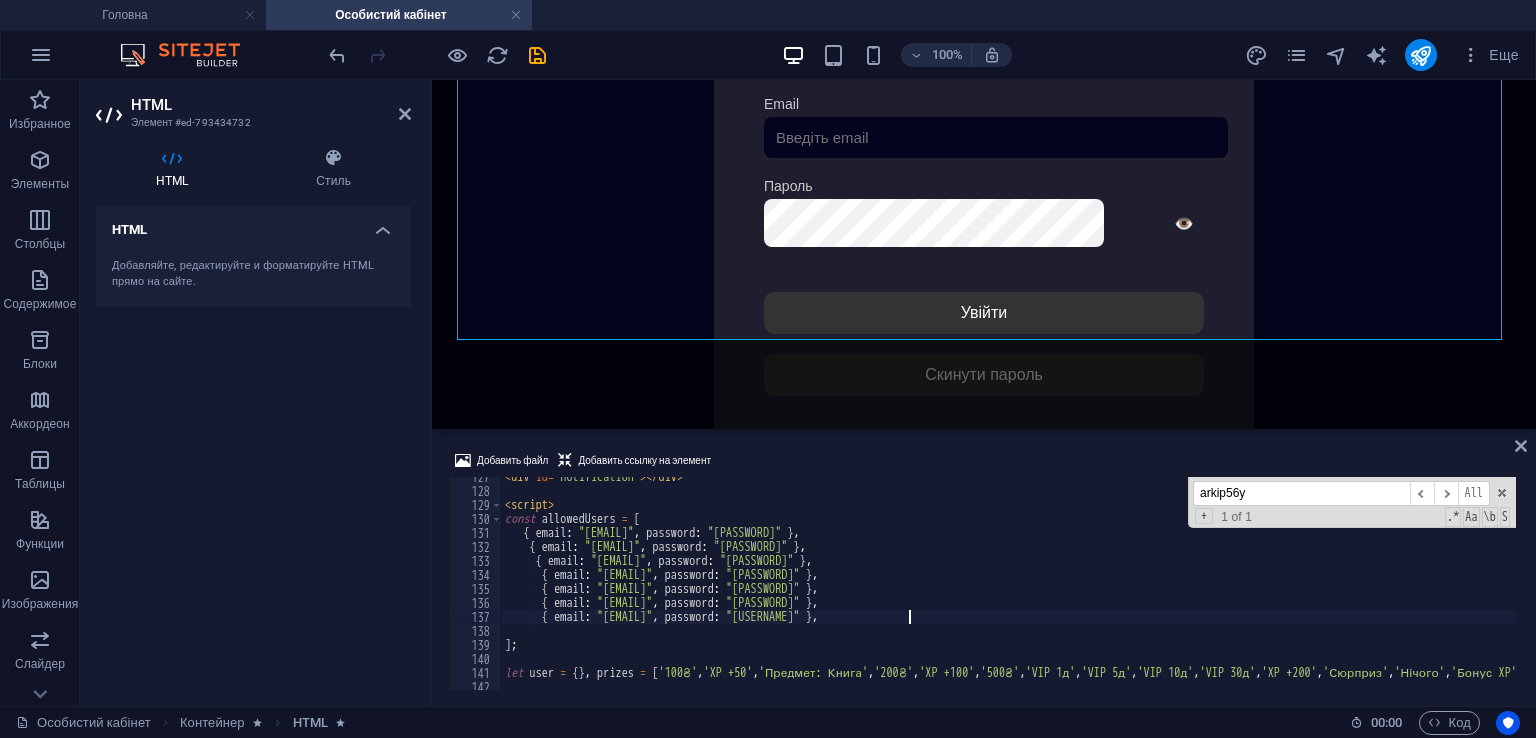 scroll, scrollTop: 0, scrollLeft: 1, axis: horizontal 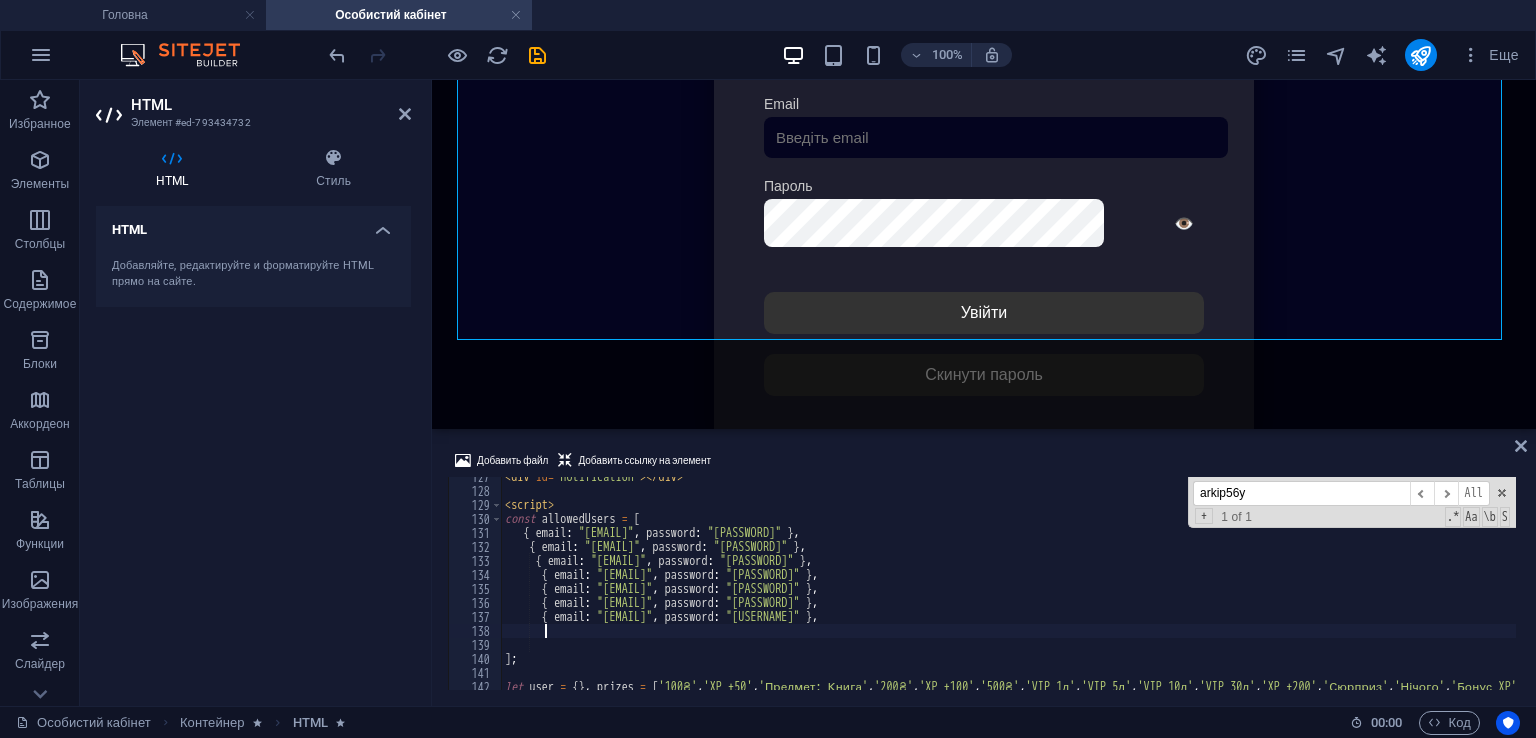 paste on "{ email: "[EMAIL]", password: "[PASSWORD]" }" 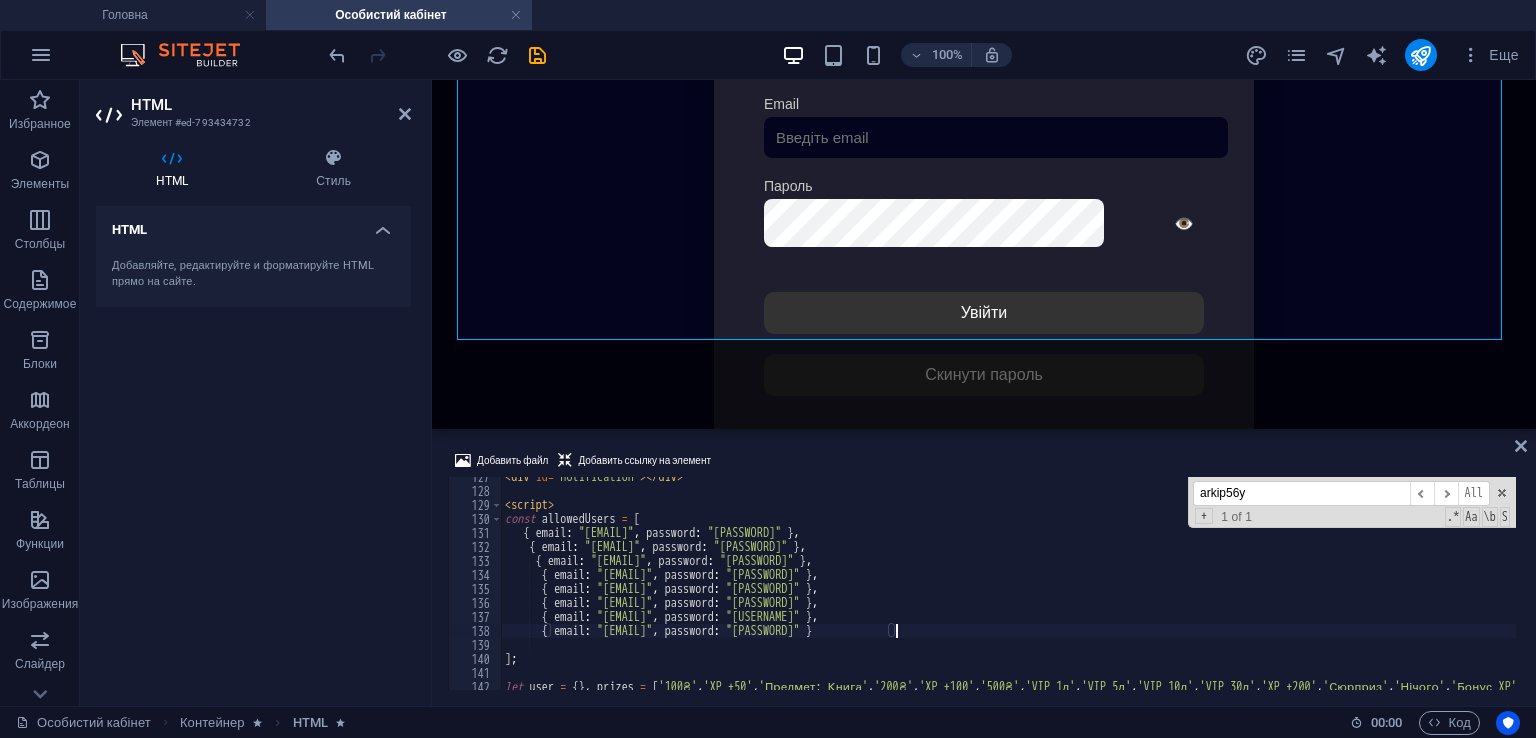 type on "{ email: "[EMAIL]", password: "[PASSWORD]" }" 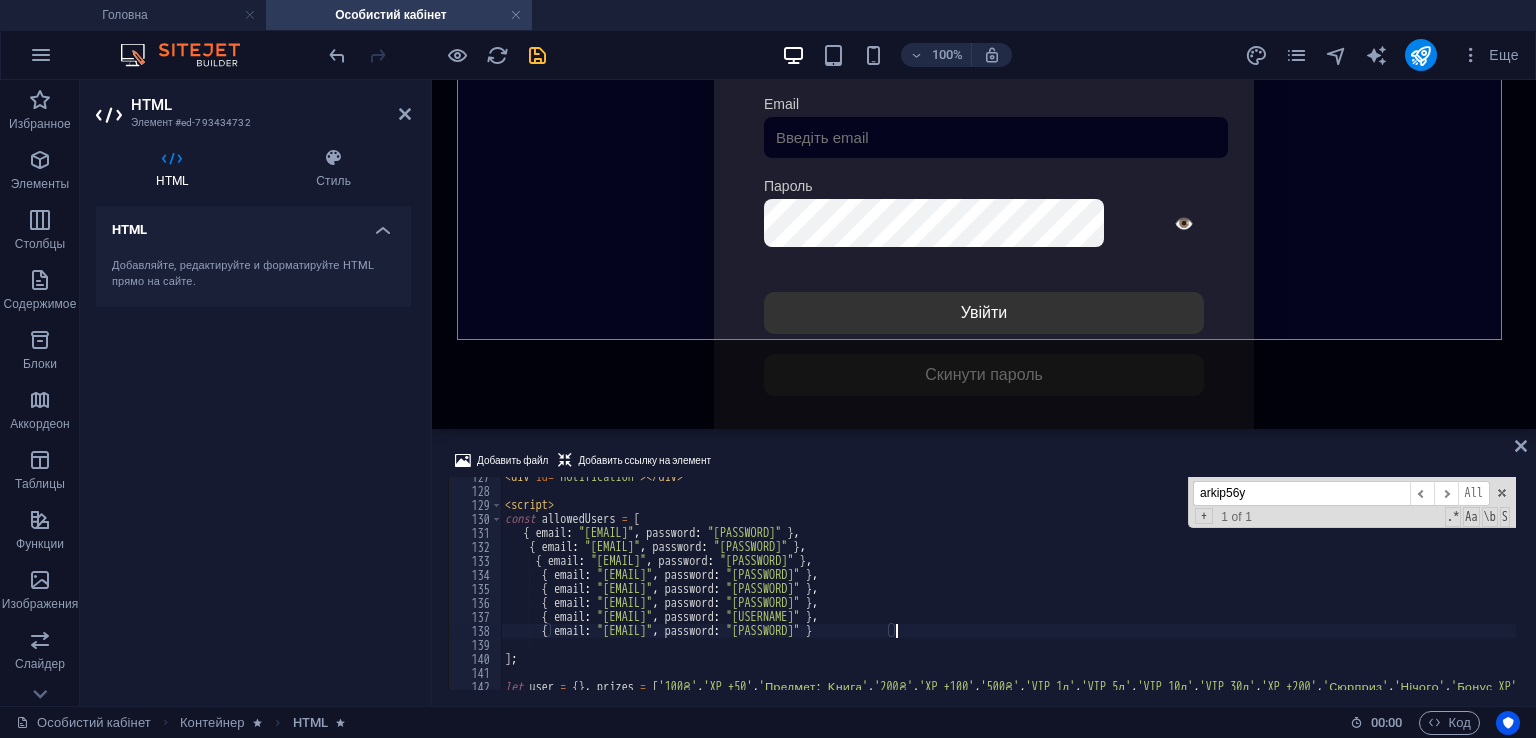 click at bounding box center [537, 55] 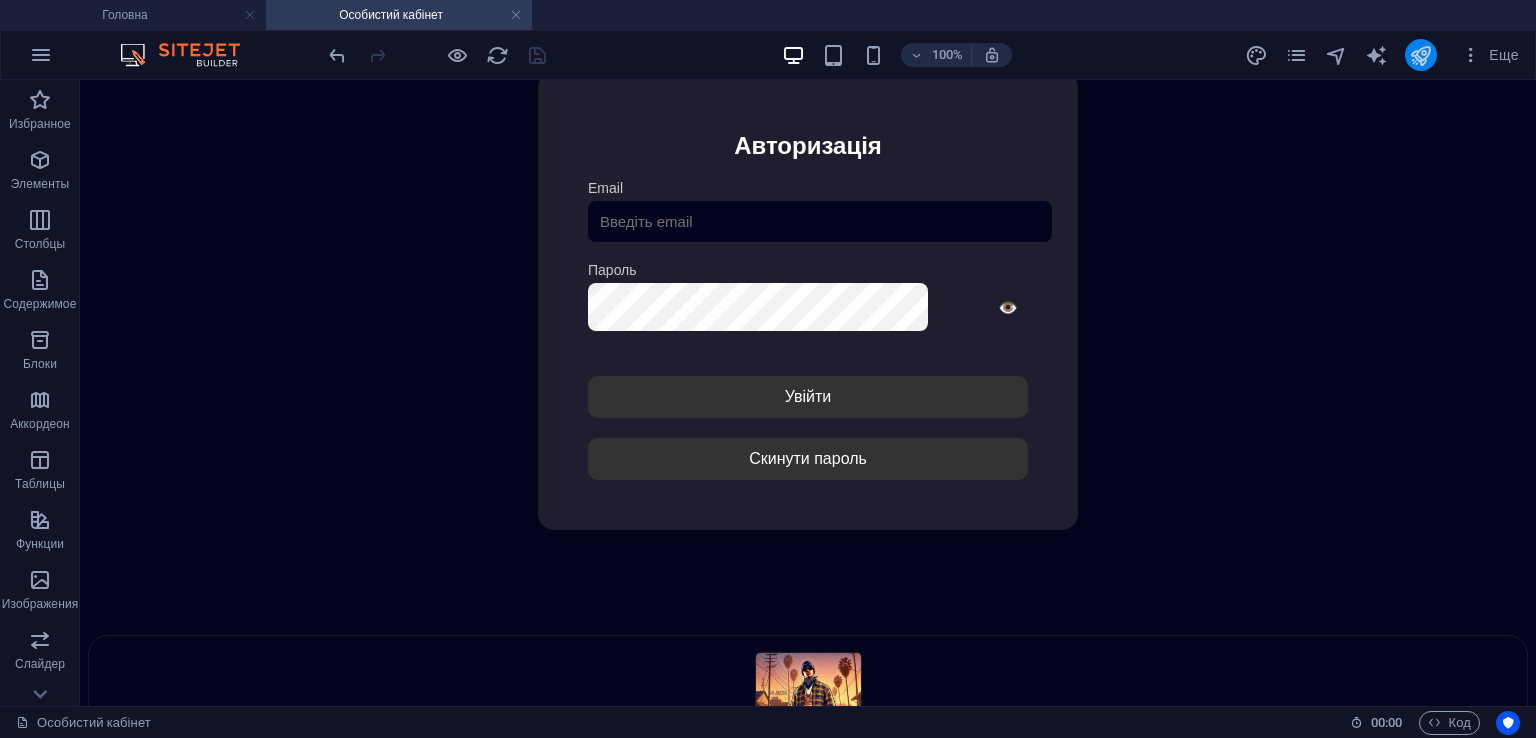 click at bounding box center (1420, 55) 